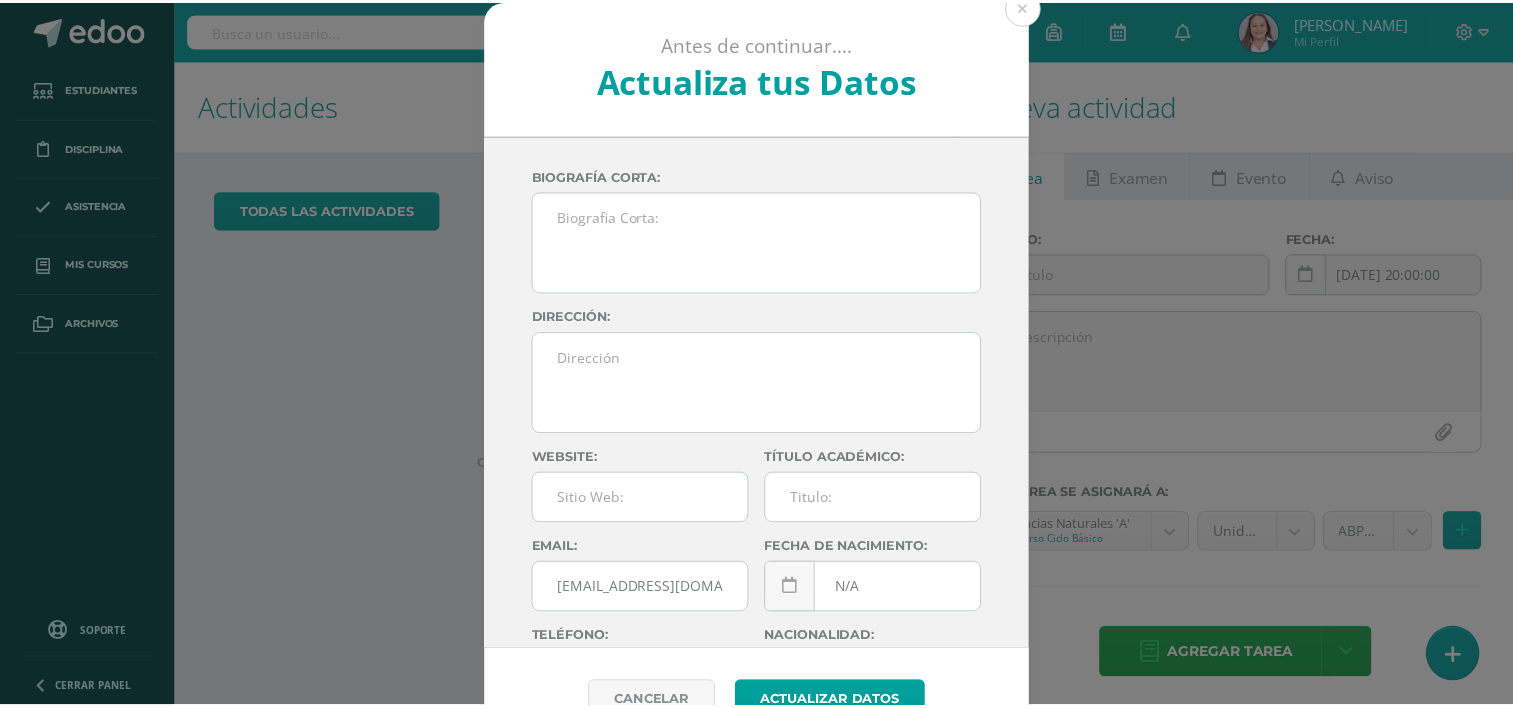 scroll, scrollTop: 0, scrollLeft: 0, axis: both 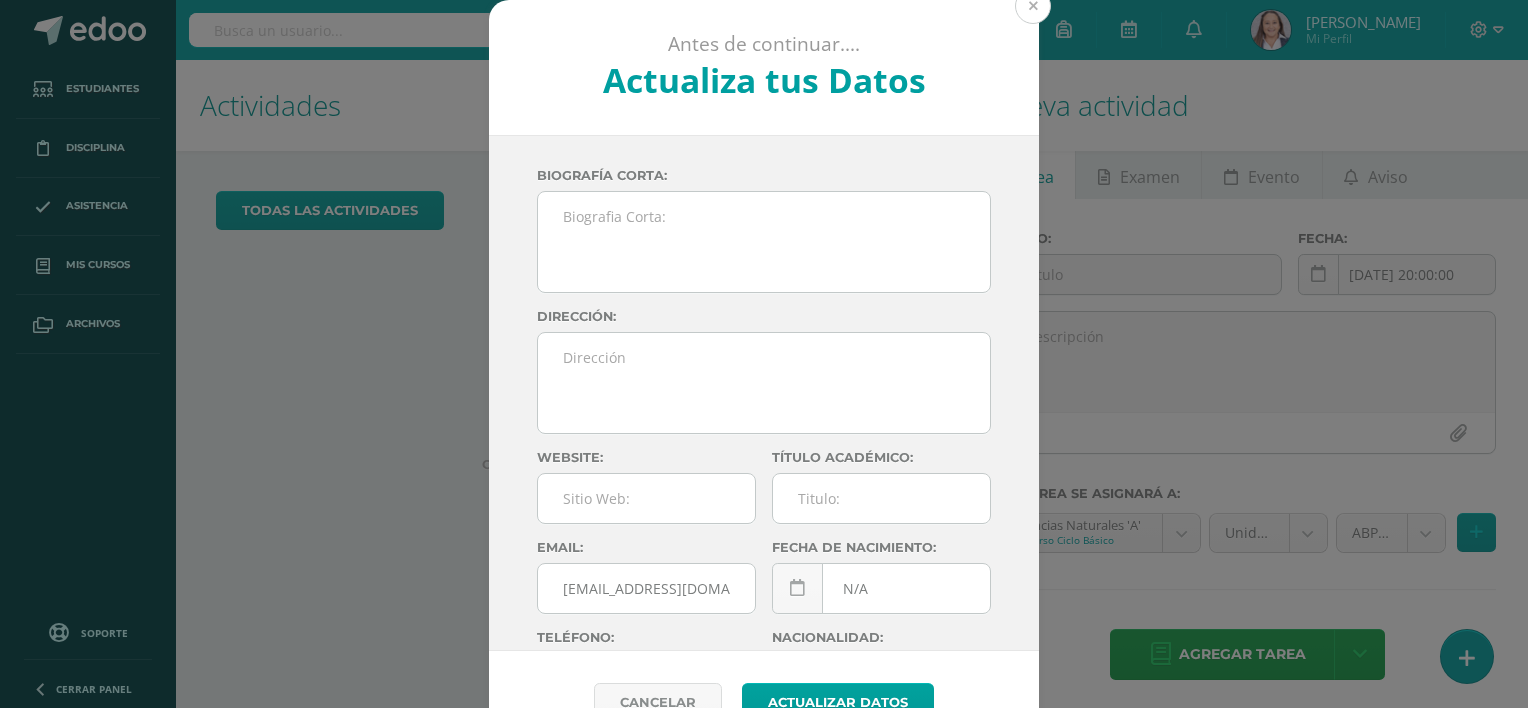 click at bounding box center (1033, 6) 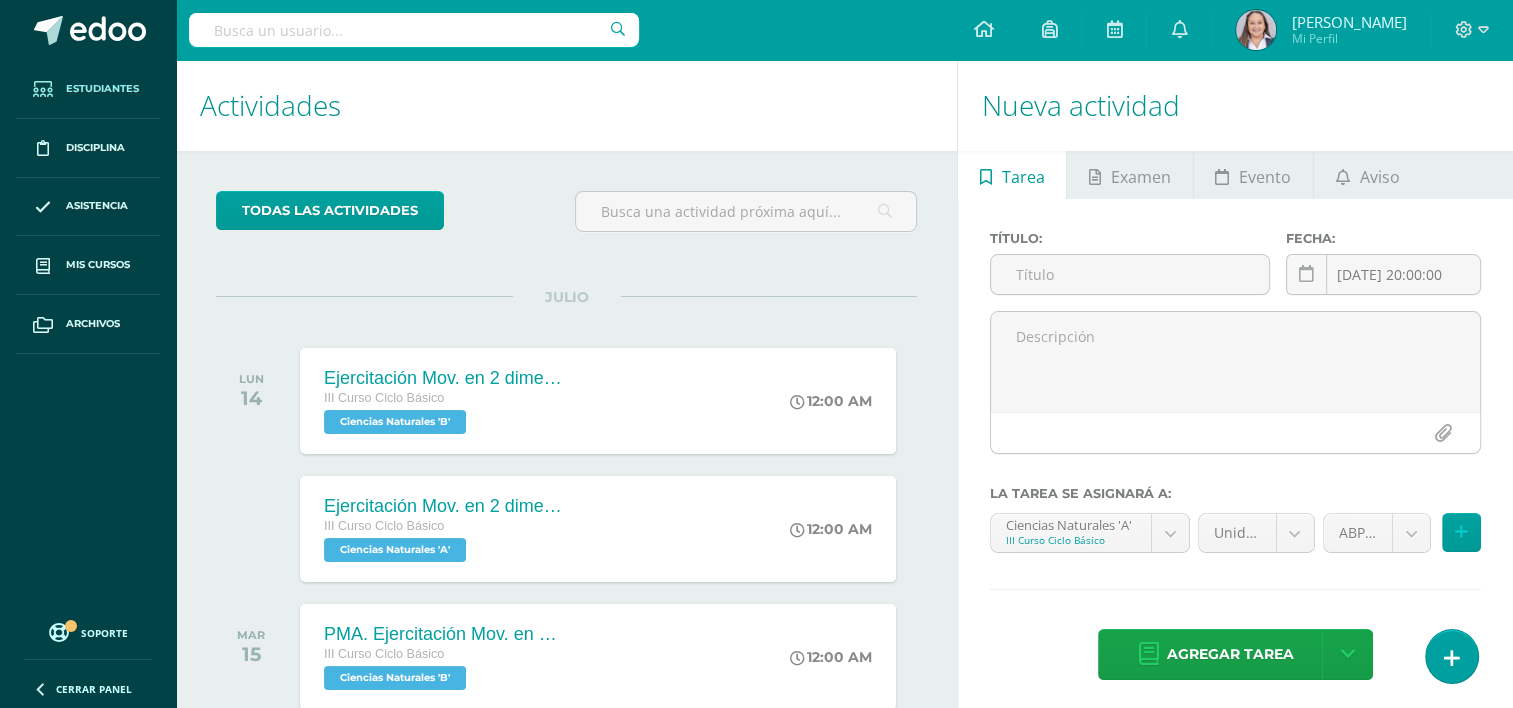 click on "Estudiantes" at bounding box center [102, 89] 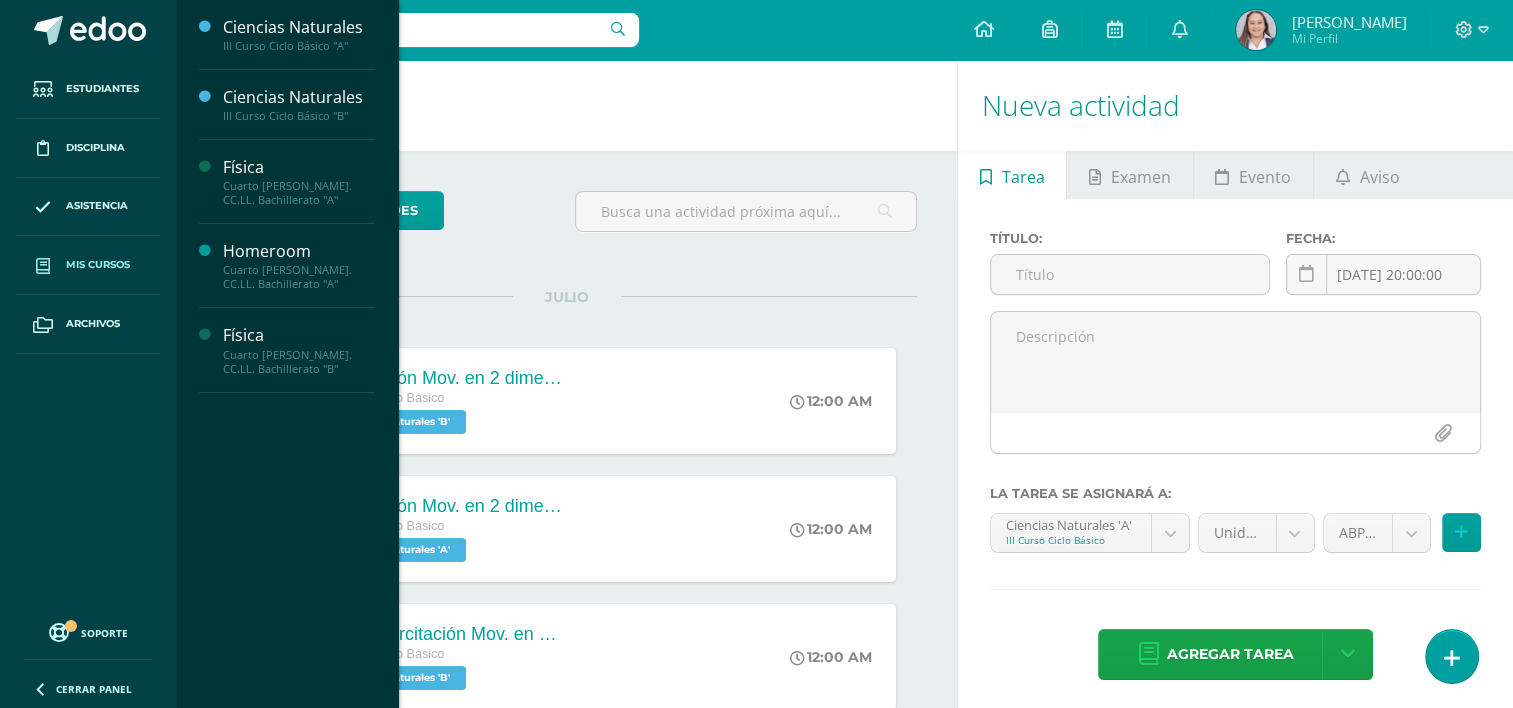 click on "Mis cursos" at bounding box center [98, 265] 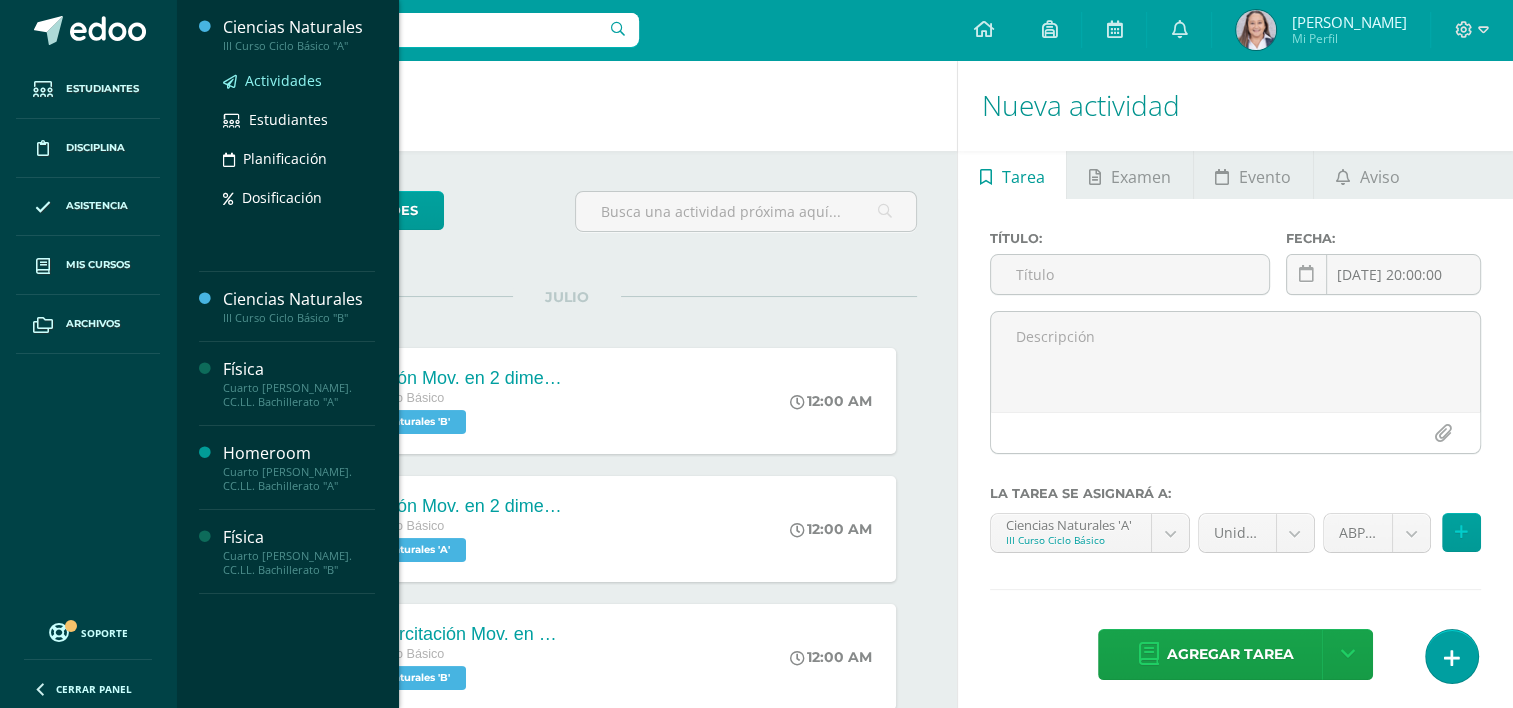 click on "Actividades" at bounding box center [283, 80] 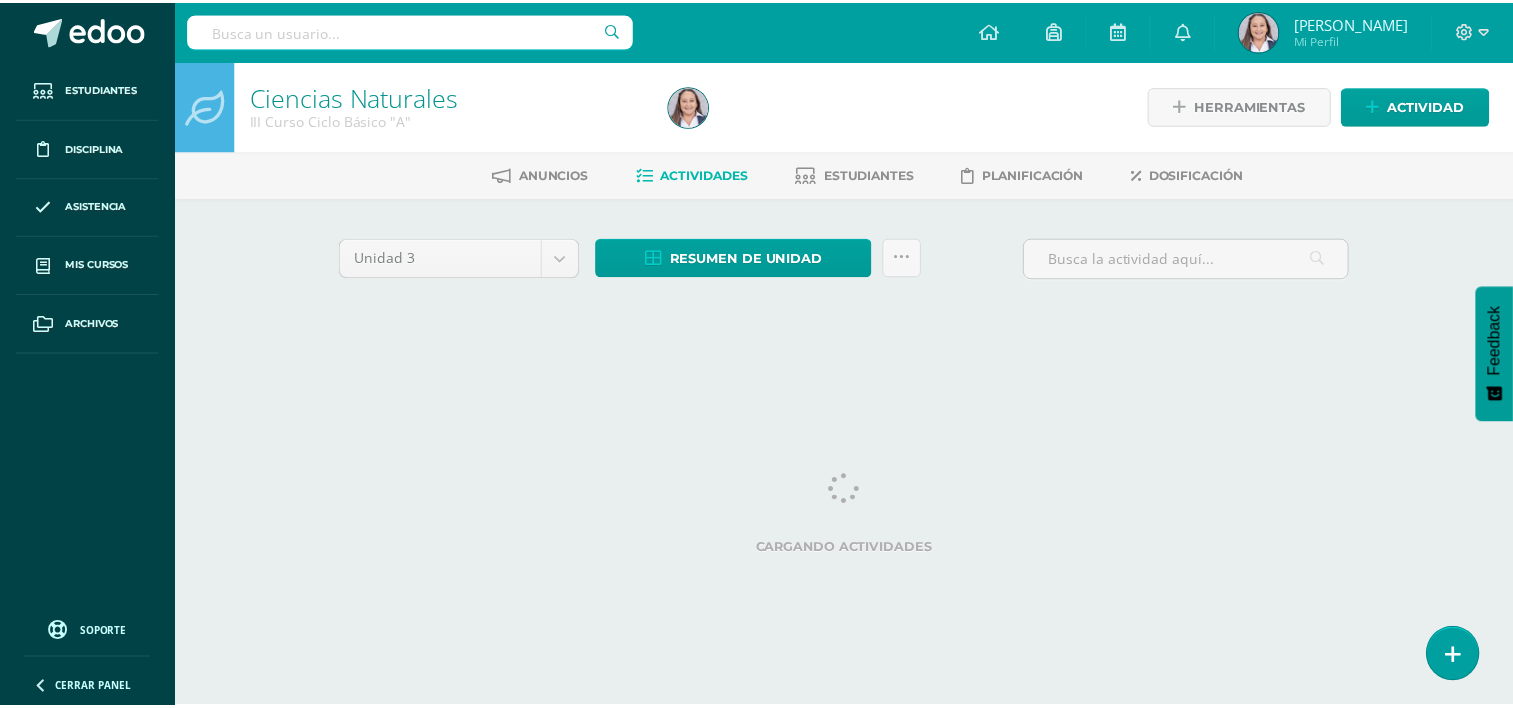 scroll, scrollTop: 0, scrollLeft: 0, axis: both 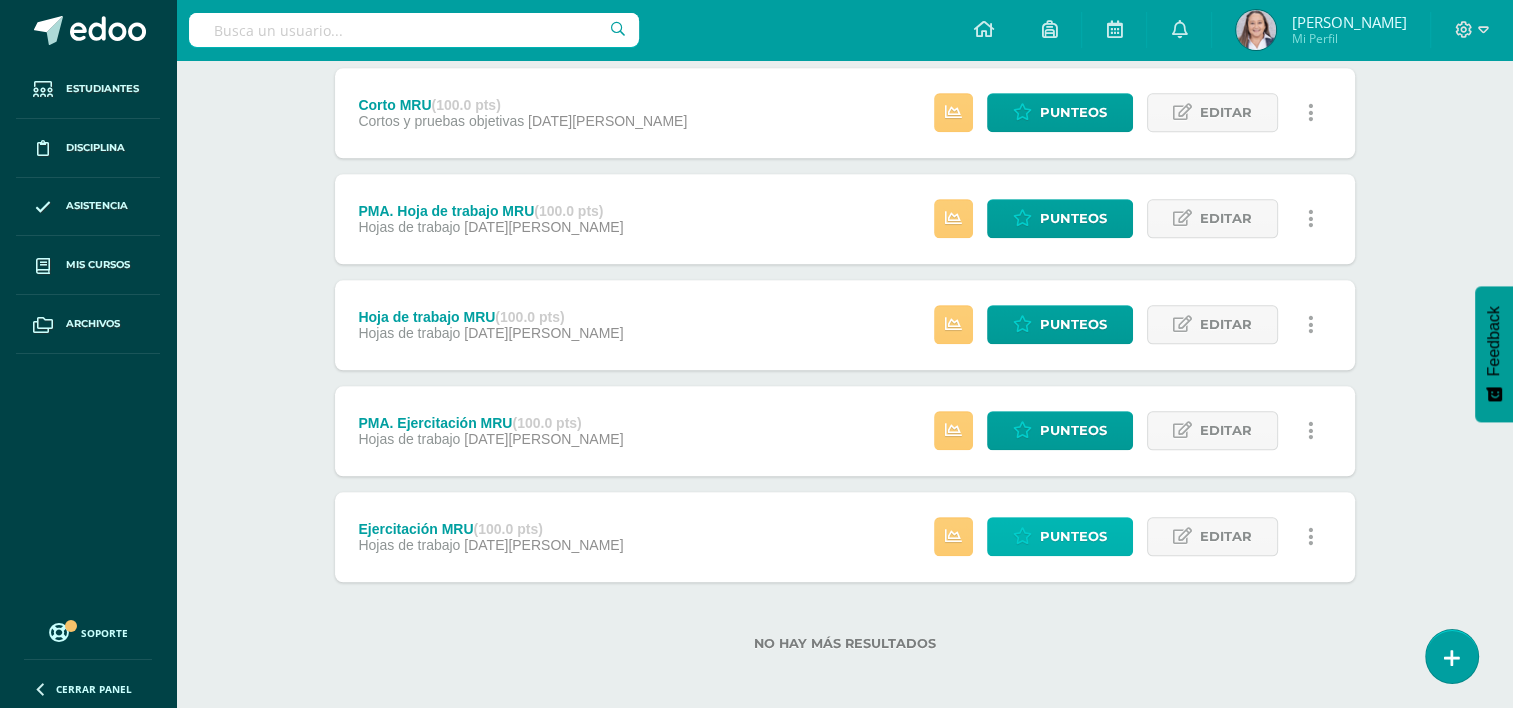 click on "Punteos" at bounding box center (1073, 536) 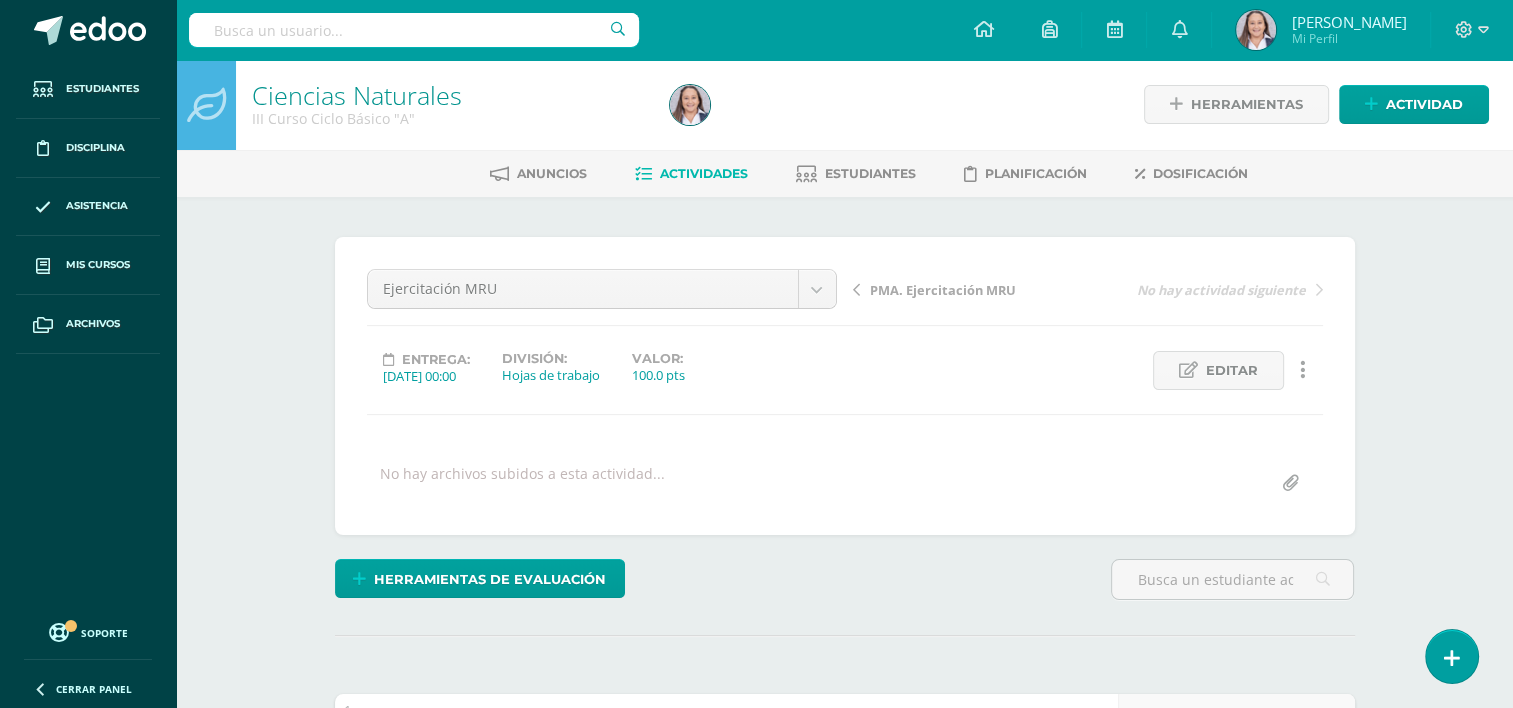 scroll, scrollTop: 2, scrollLeft: 0, axis: vertical 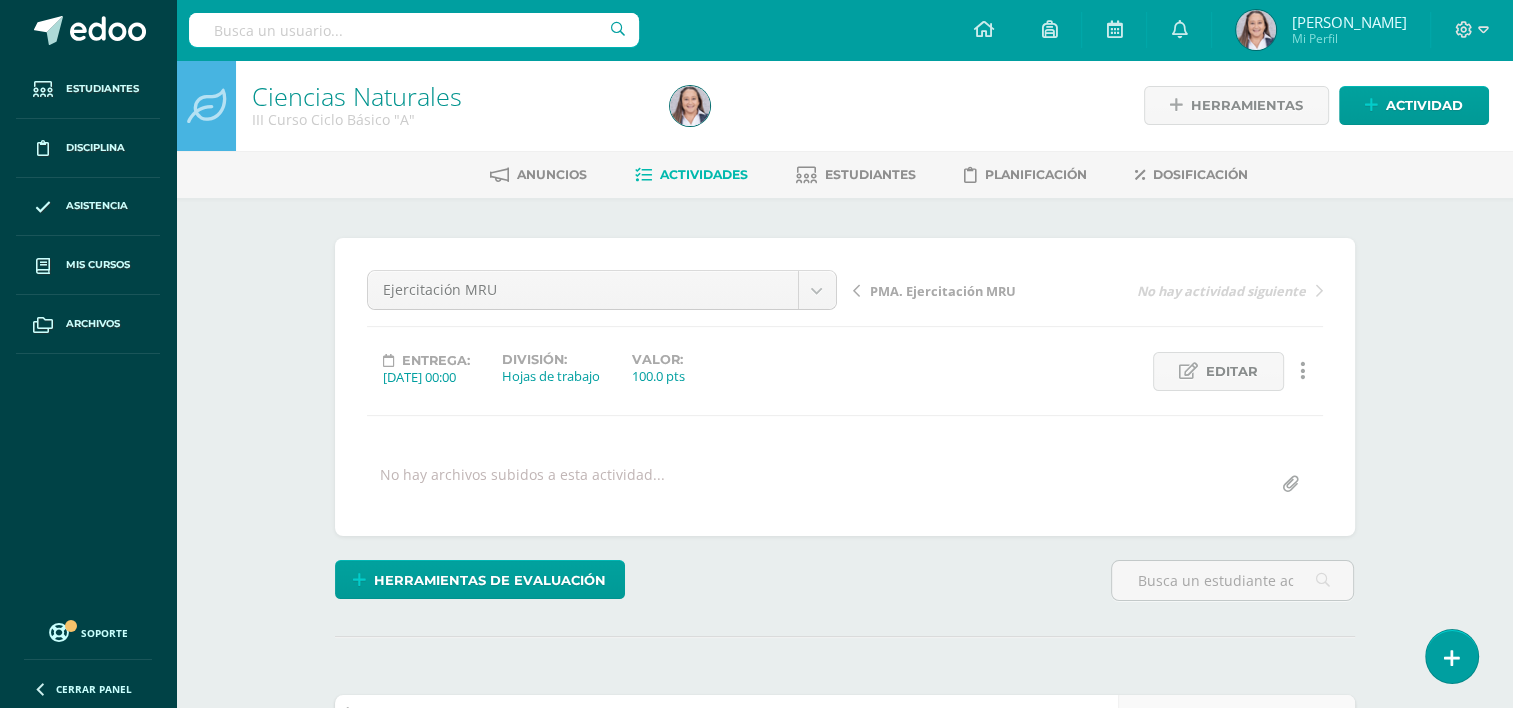 click on "PMA. Ejercitación MRU" at bounding box center [943, 291] 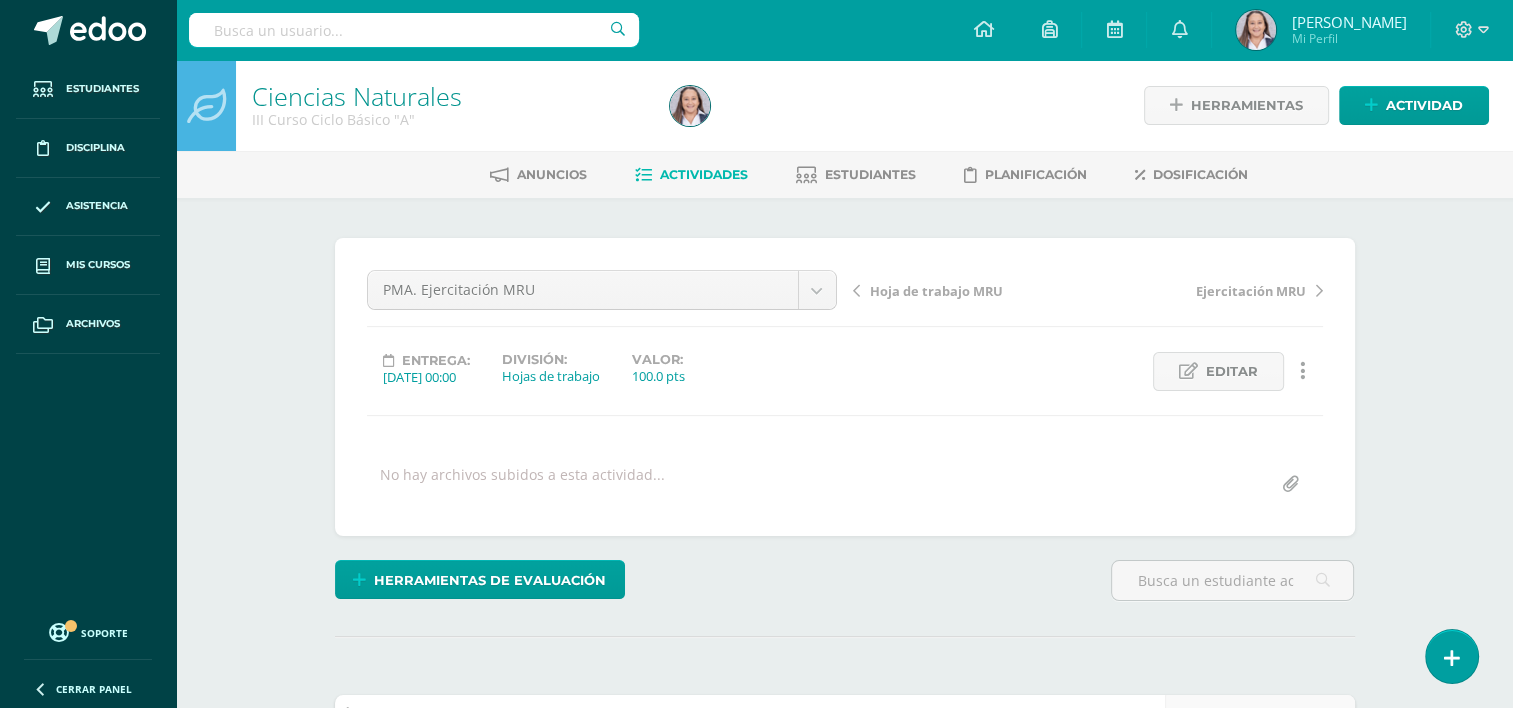 scroll, scrollTop: 0, scrollLeft: 0, axis: both 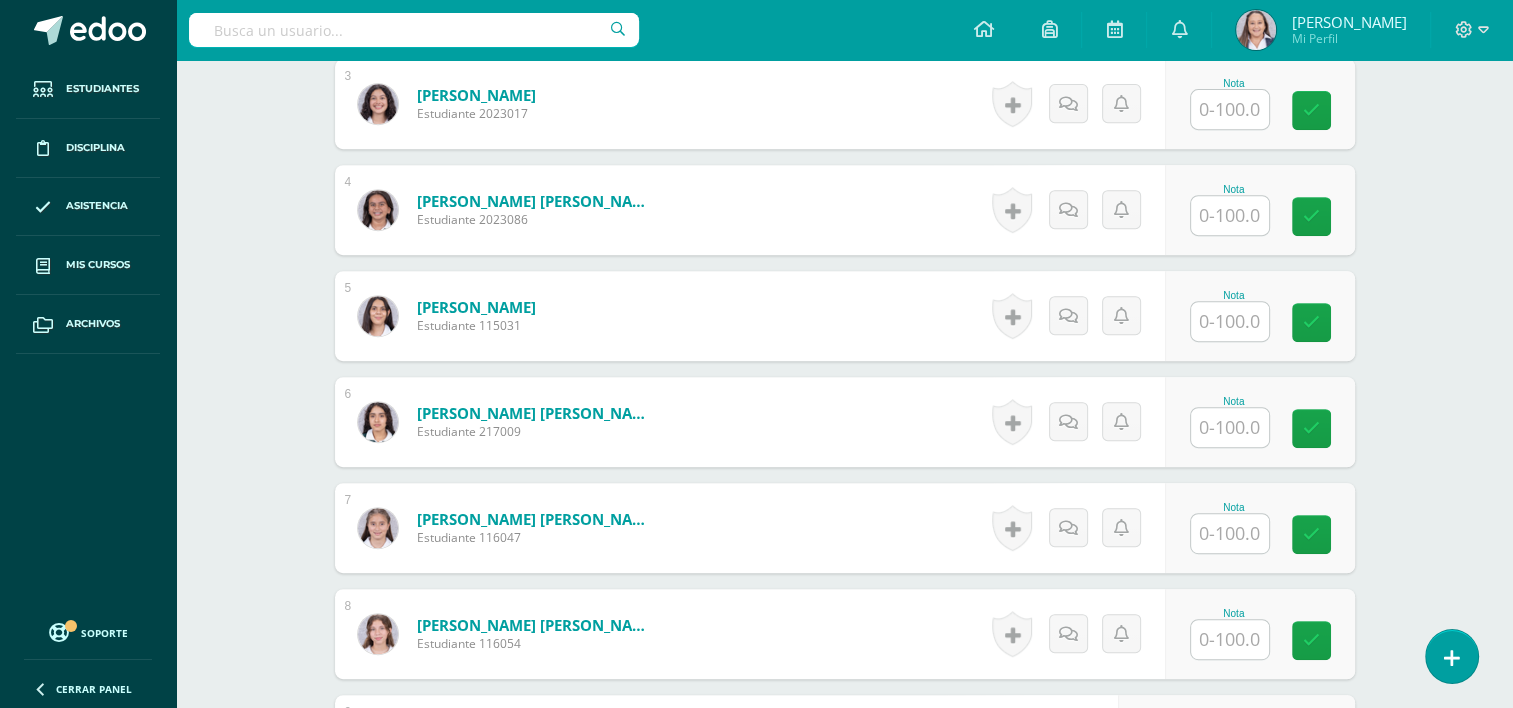 click at bounding box center [1230, 533] 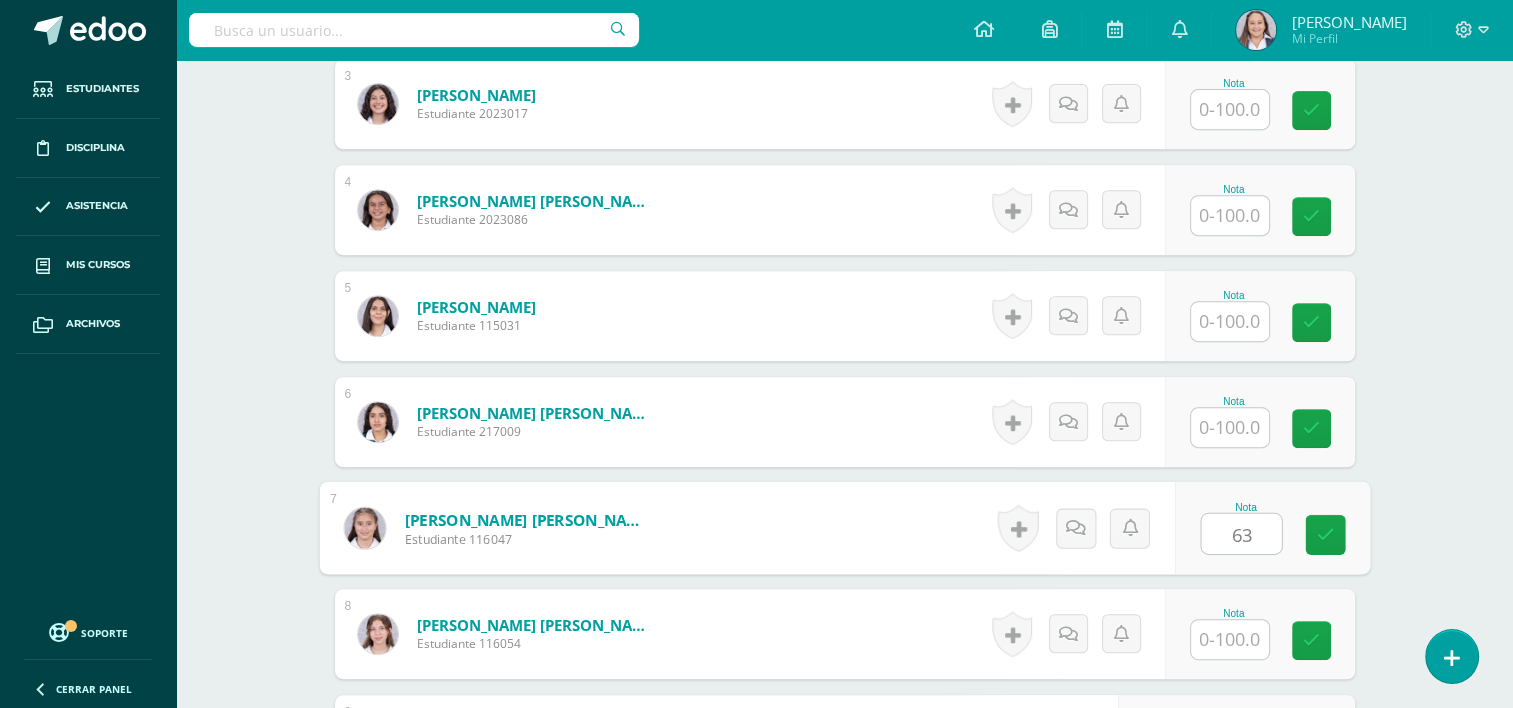 type on "63" 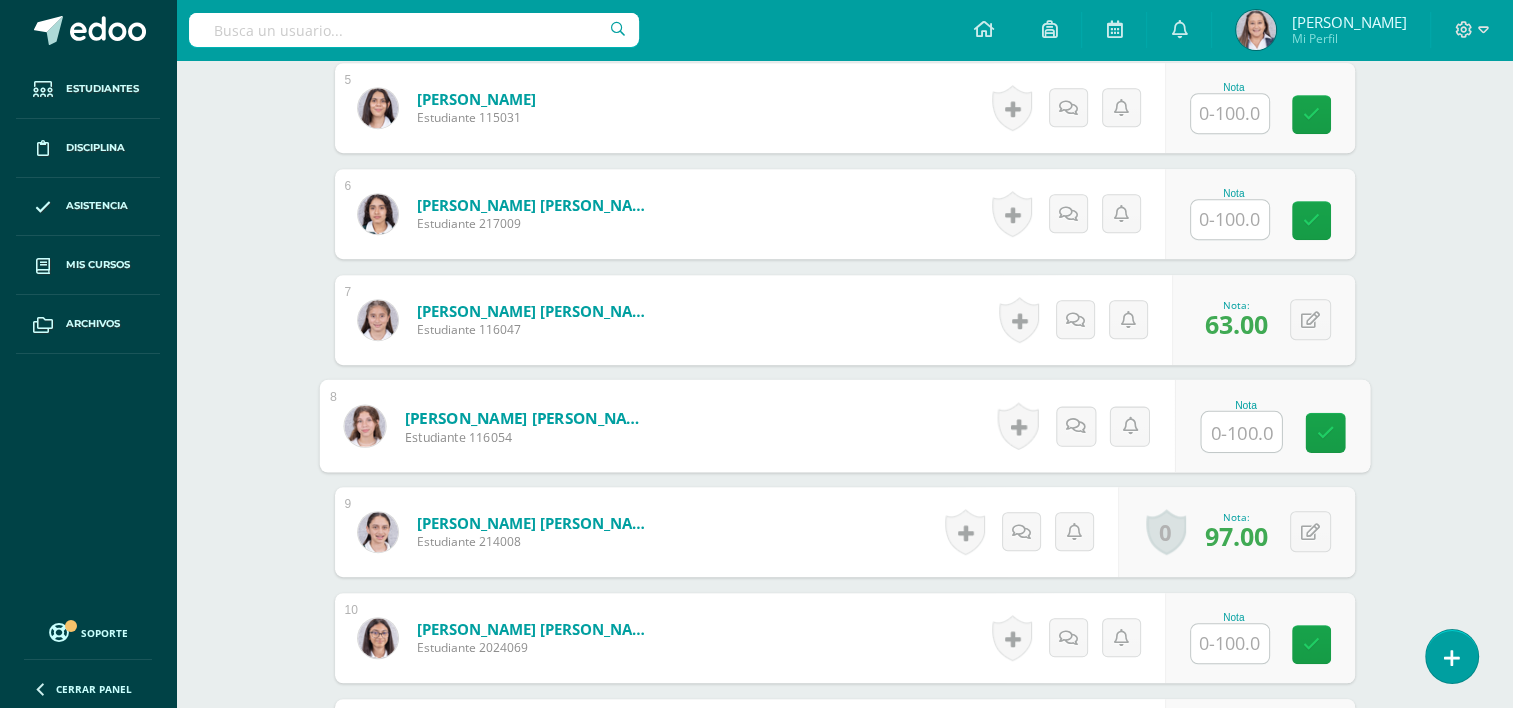 scroll, scrollTop: 1078, scrollLeft: 0, axis: vertical 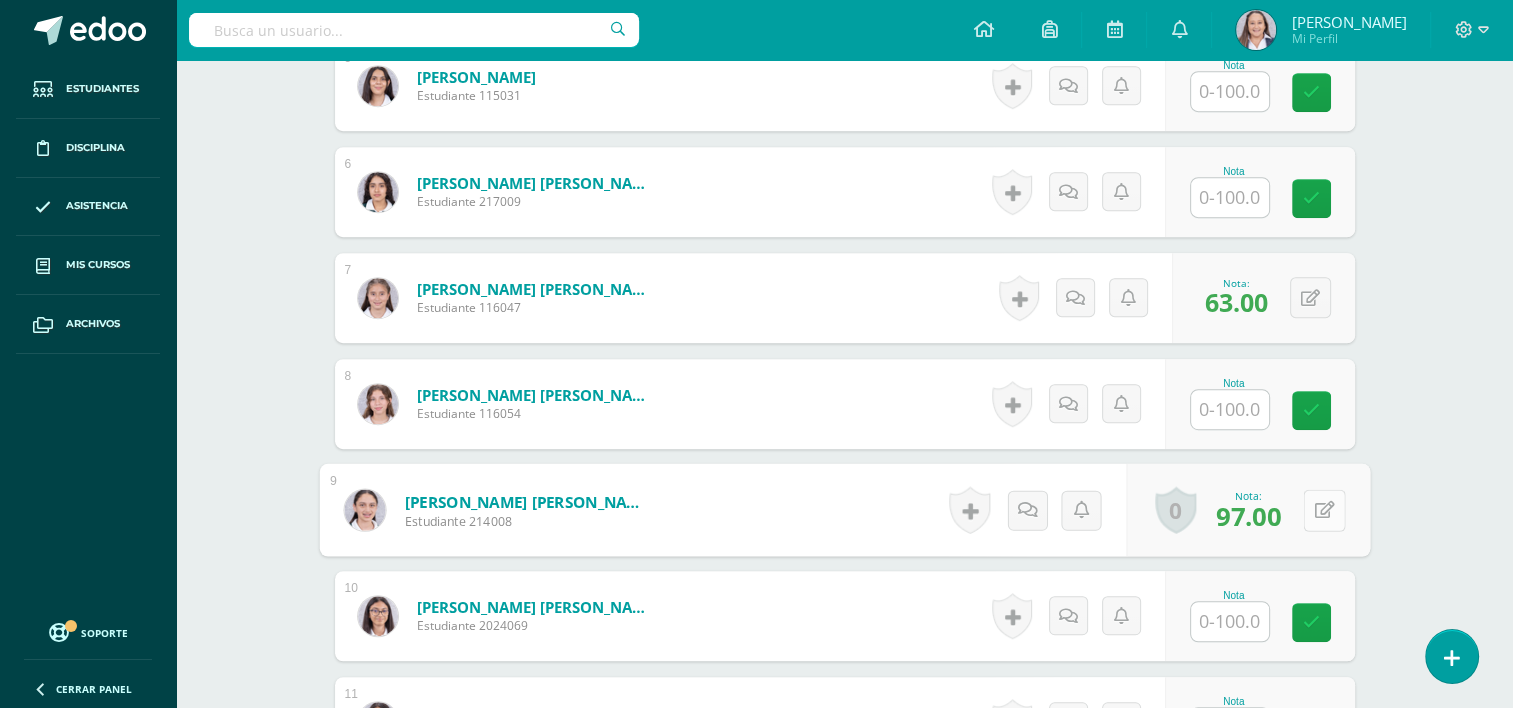click at bounding box center (1324, 509) 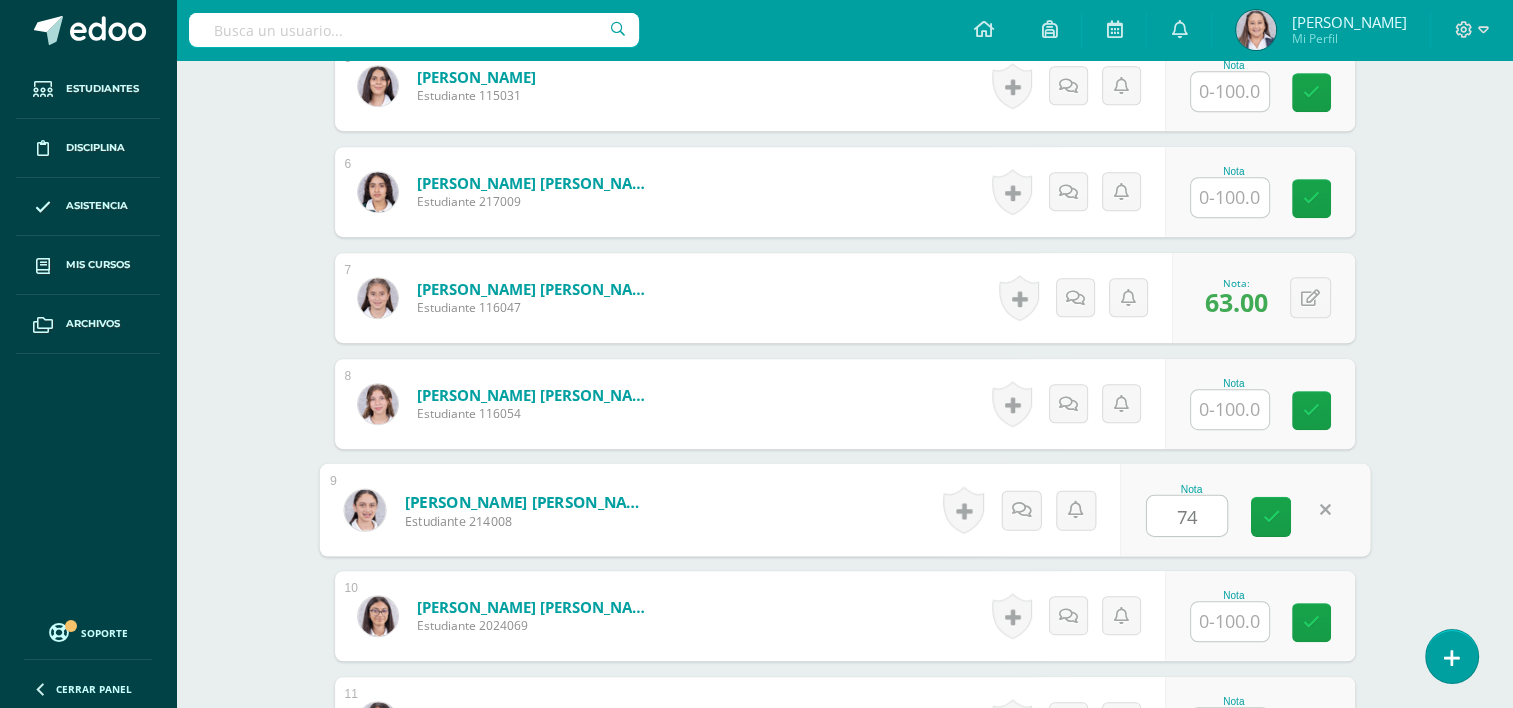 type on "74" 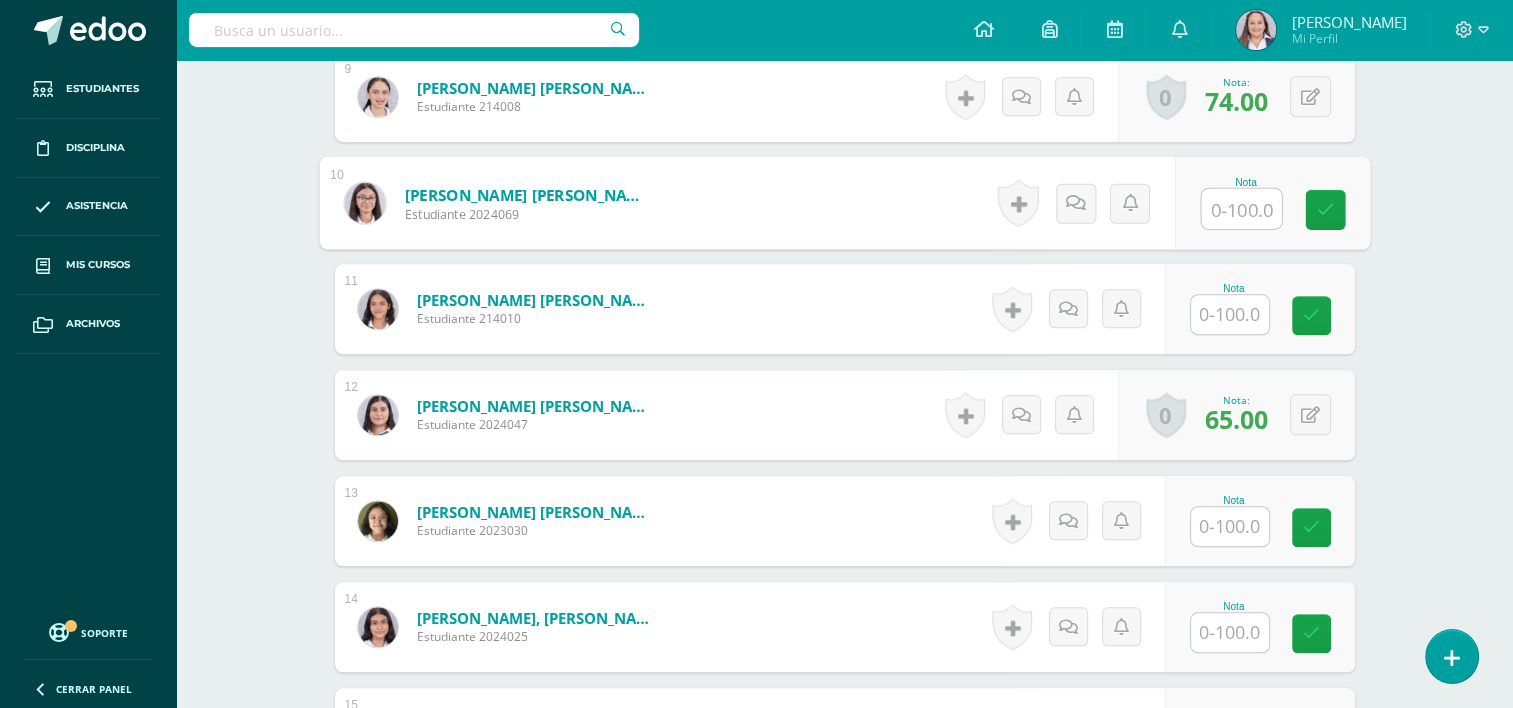 scroll, scrollTop: 1509, scrollLeft: 0, axis: vertical 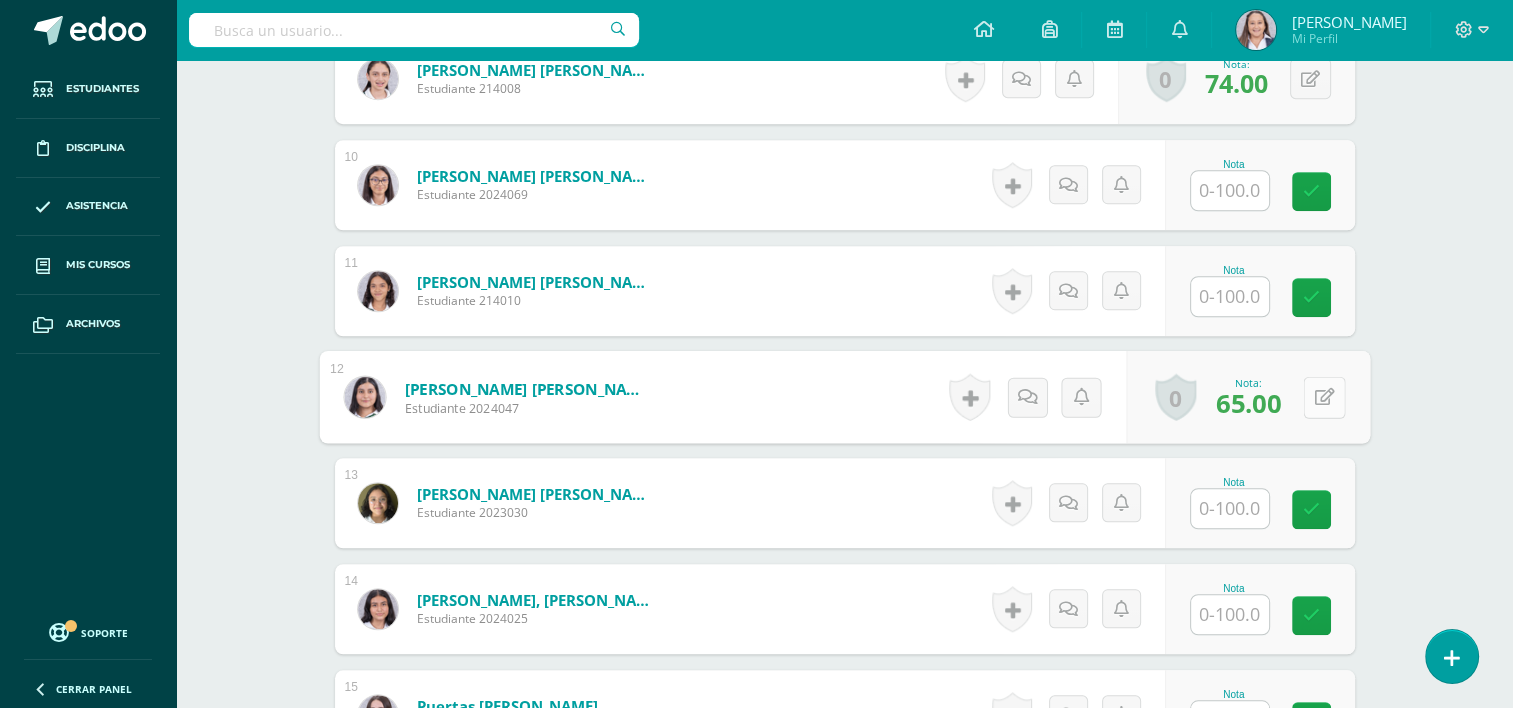 click at bounding box center (1324, 397) 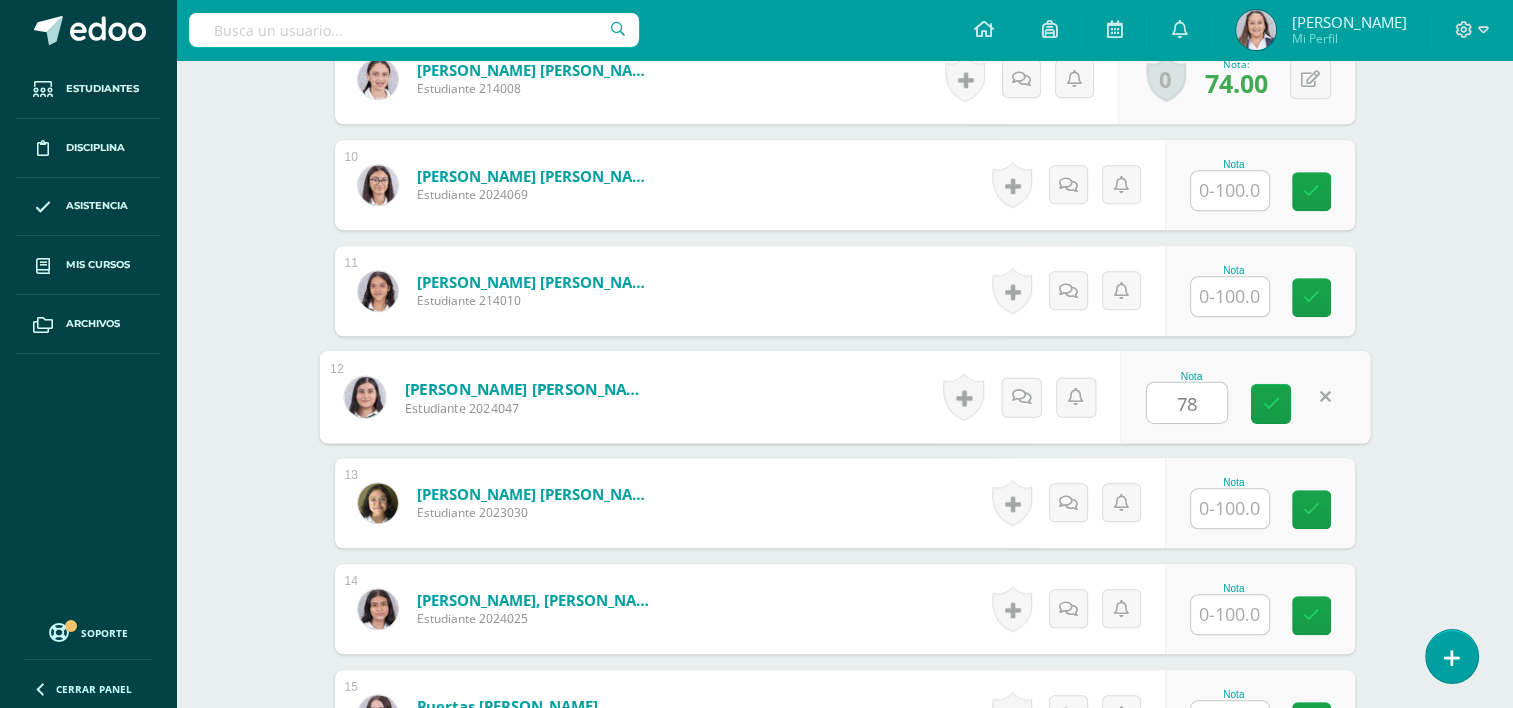 type on "78" 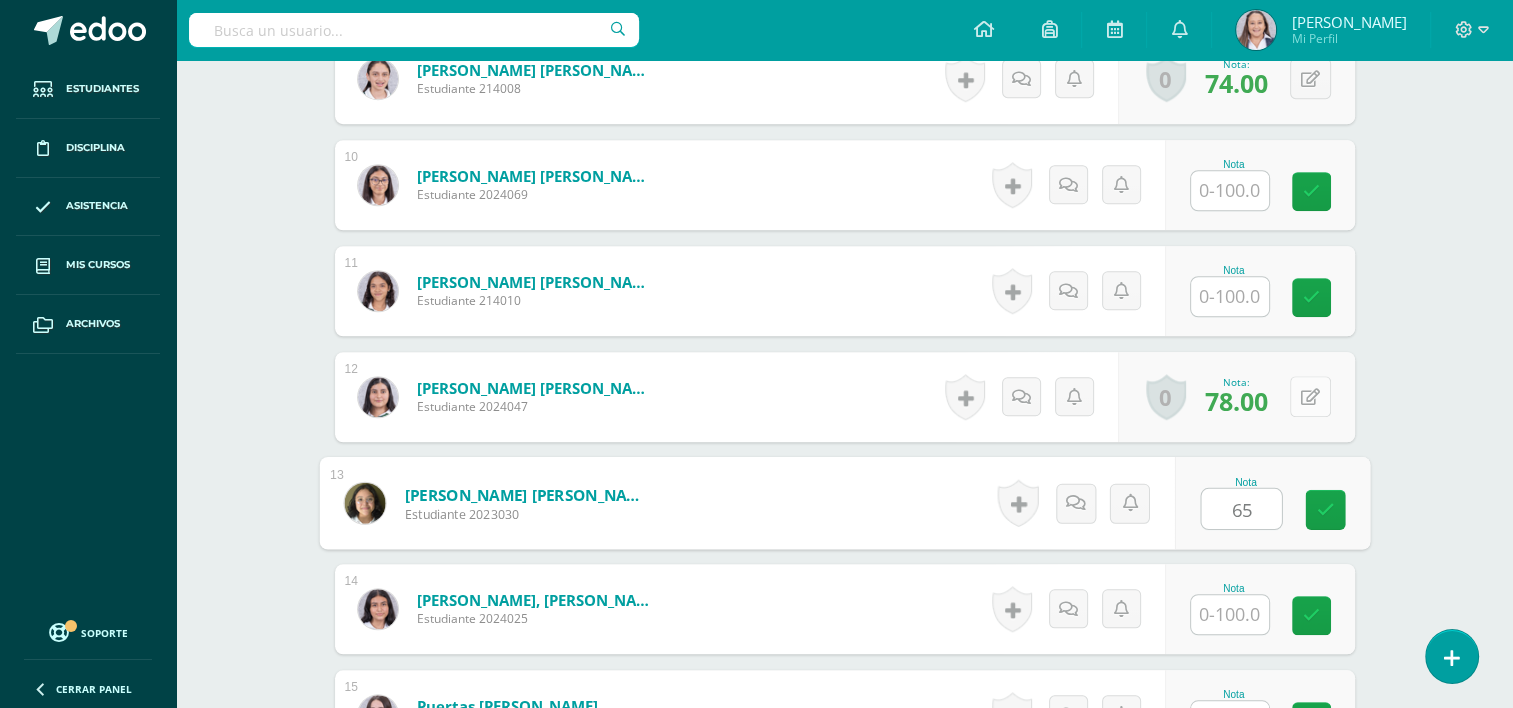 type on "65" 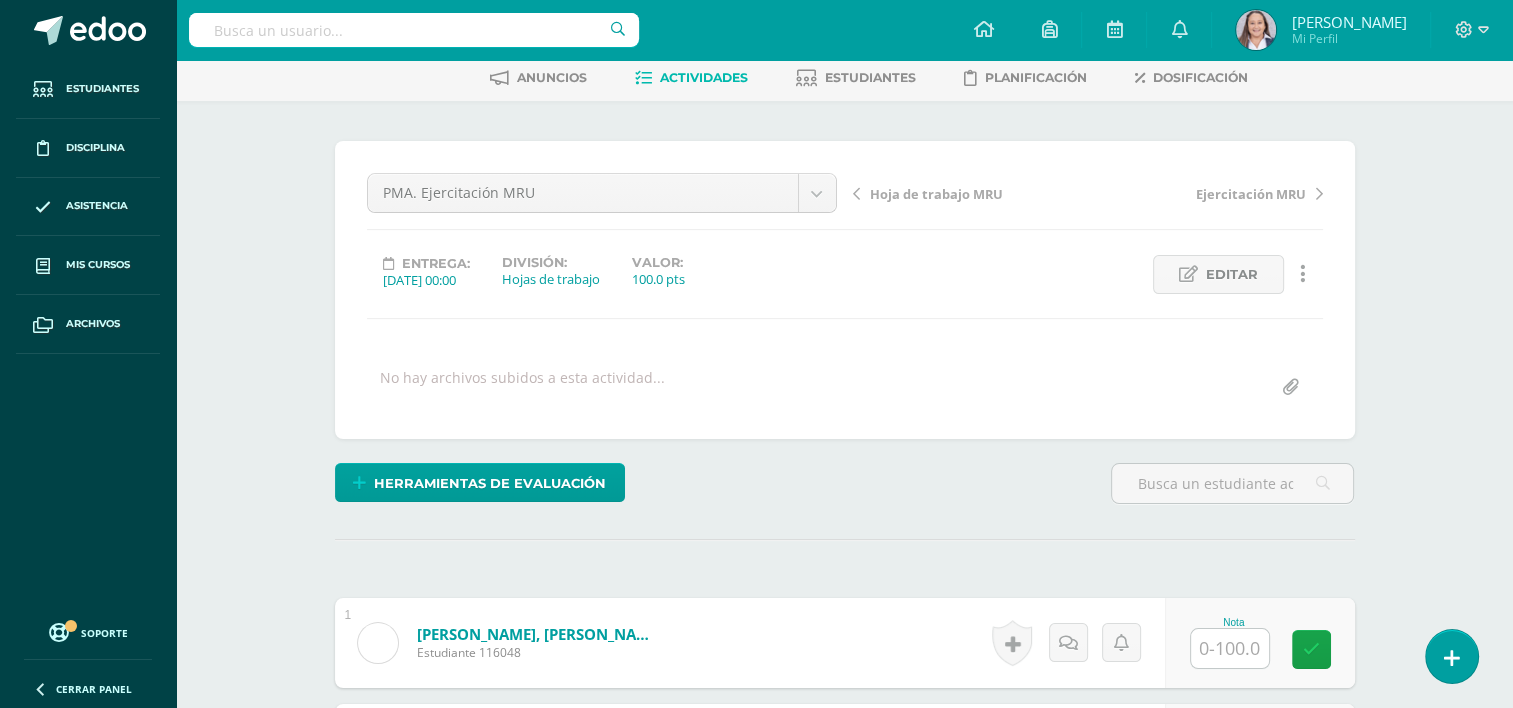 scroll, scrollTop: 0, scrollLeft: 0, axis: both 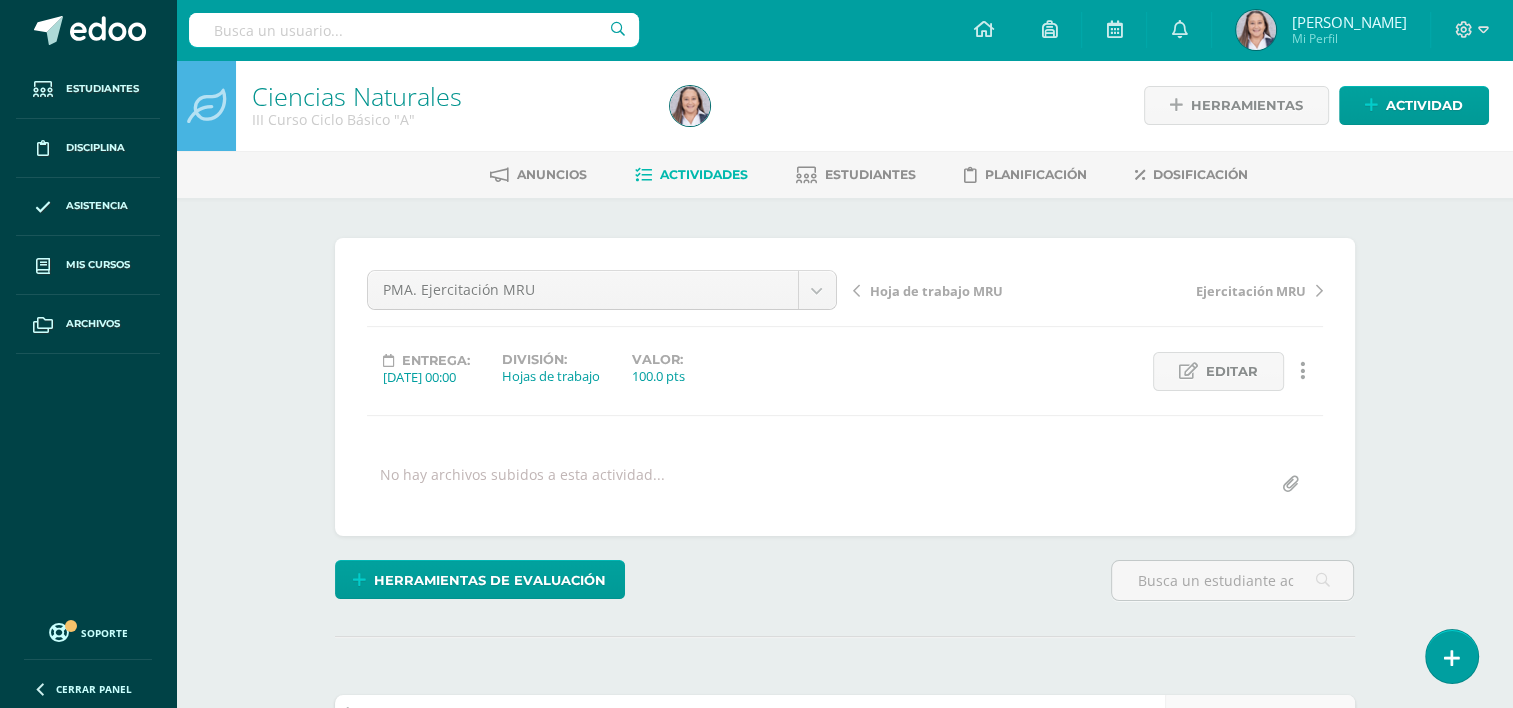 click on "Hoja de trabajo MRU" at bounding box center (936, 291) 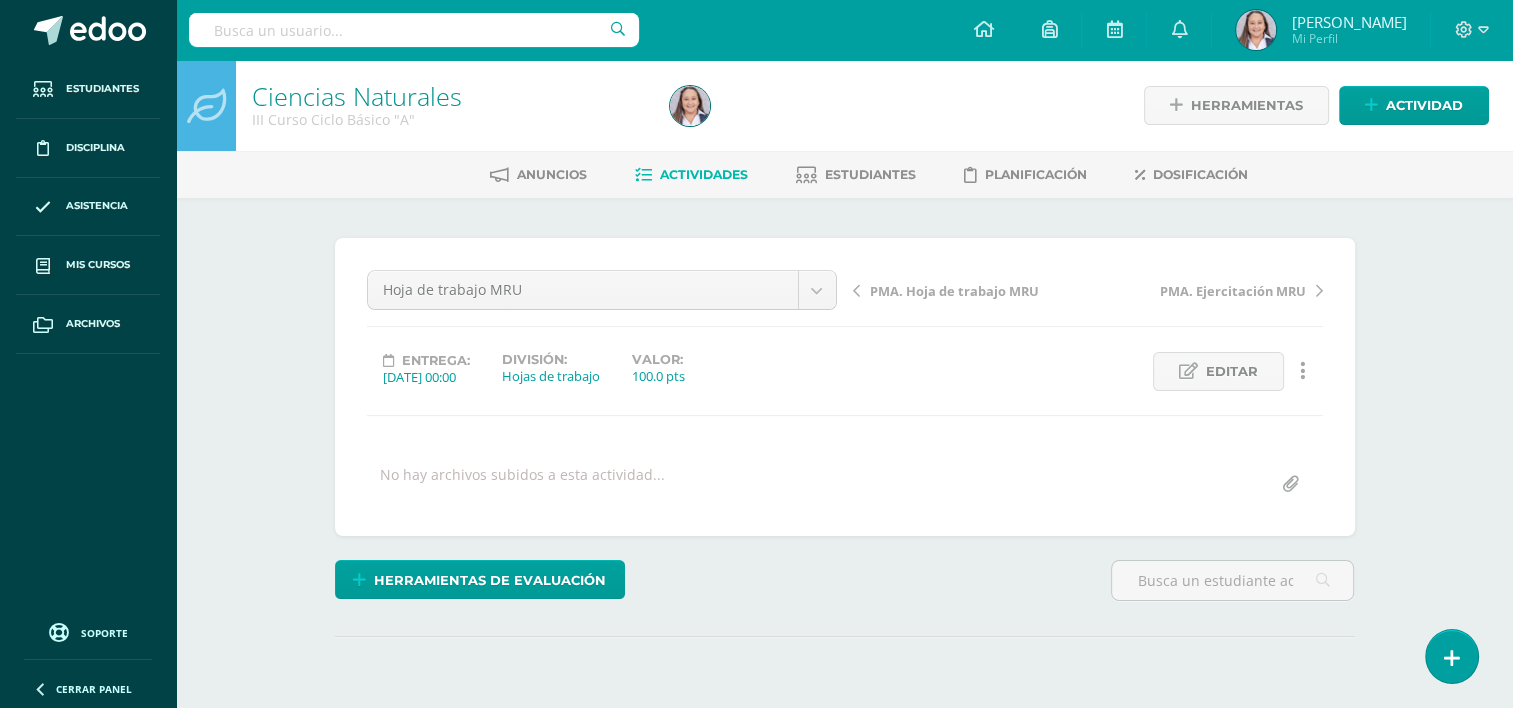 scroll, scrollTop: 0, scrollLeft: 0, axis: both 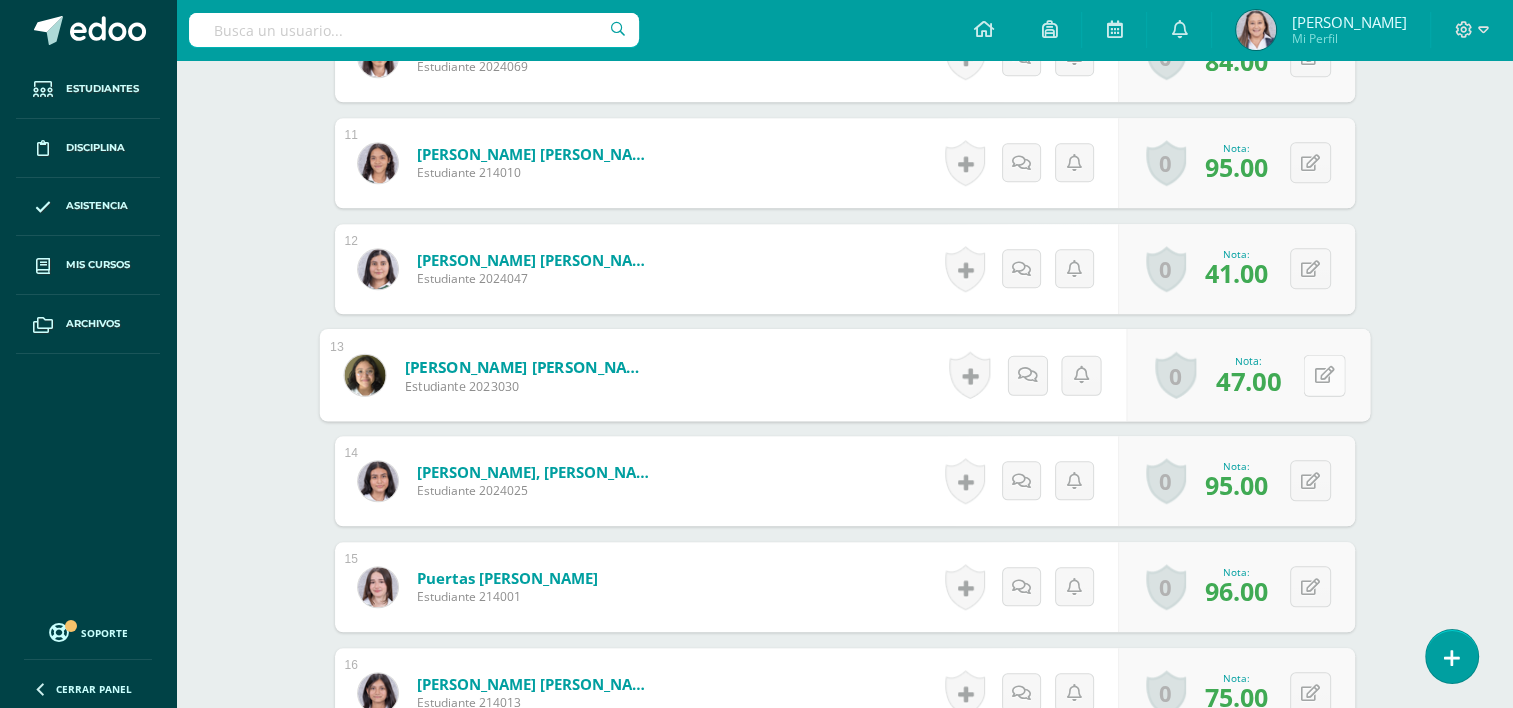 click at bounding box center [1324, 375] 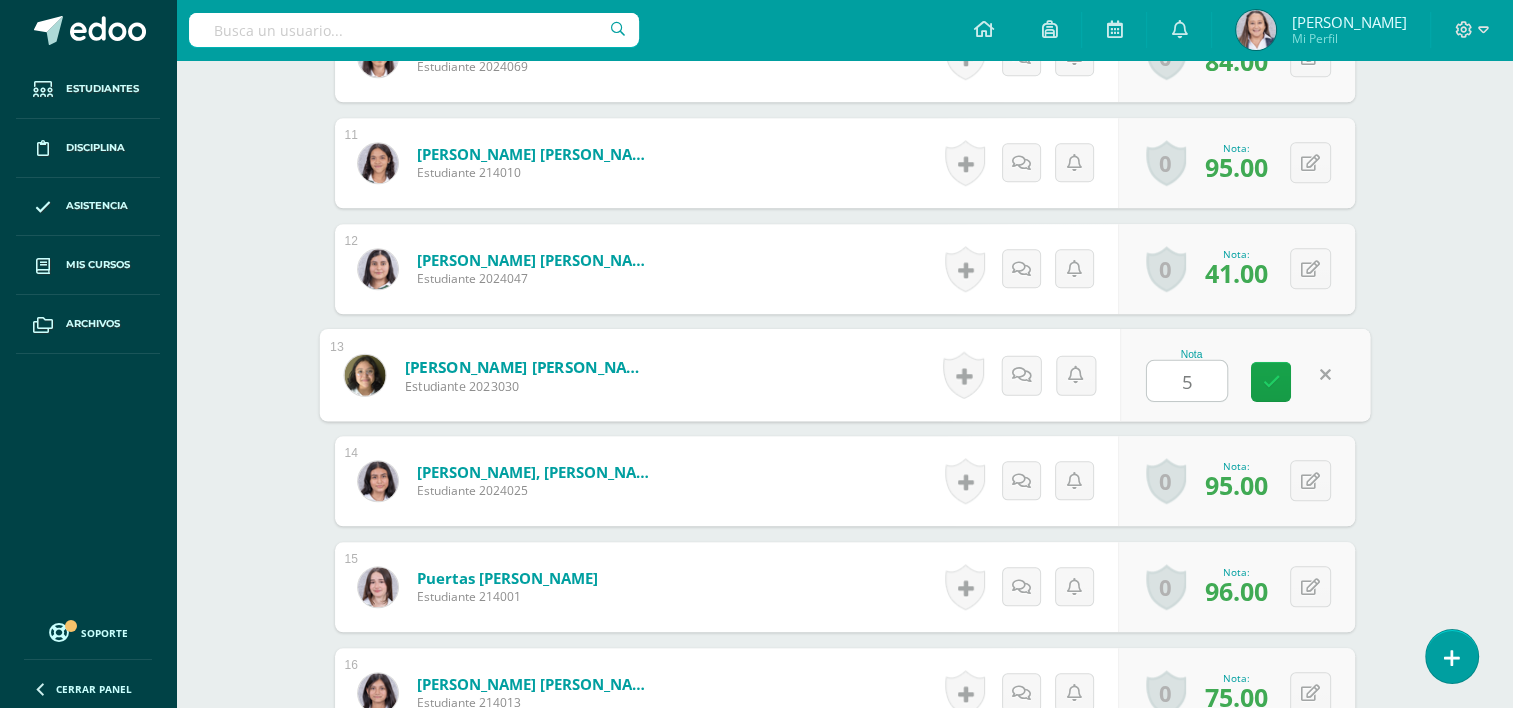 type on "56" 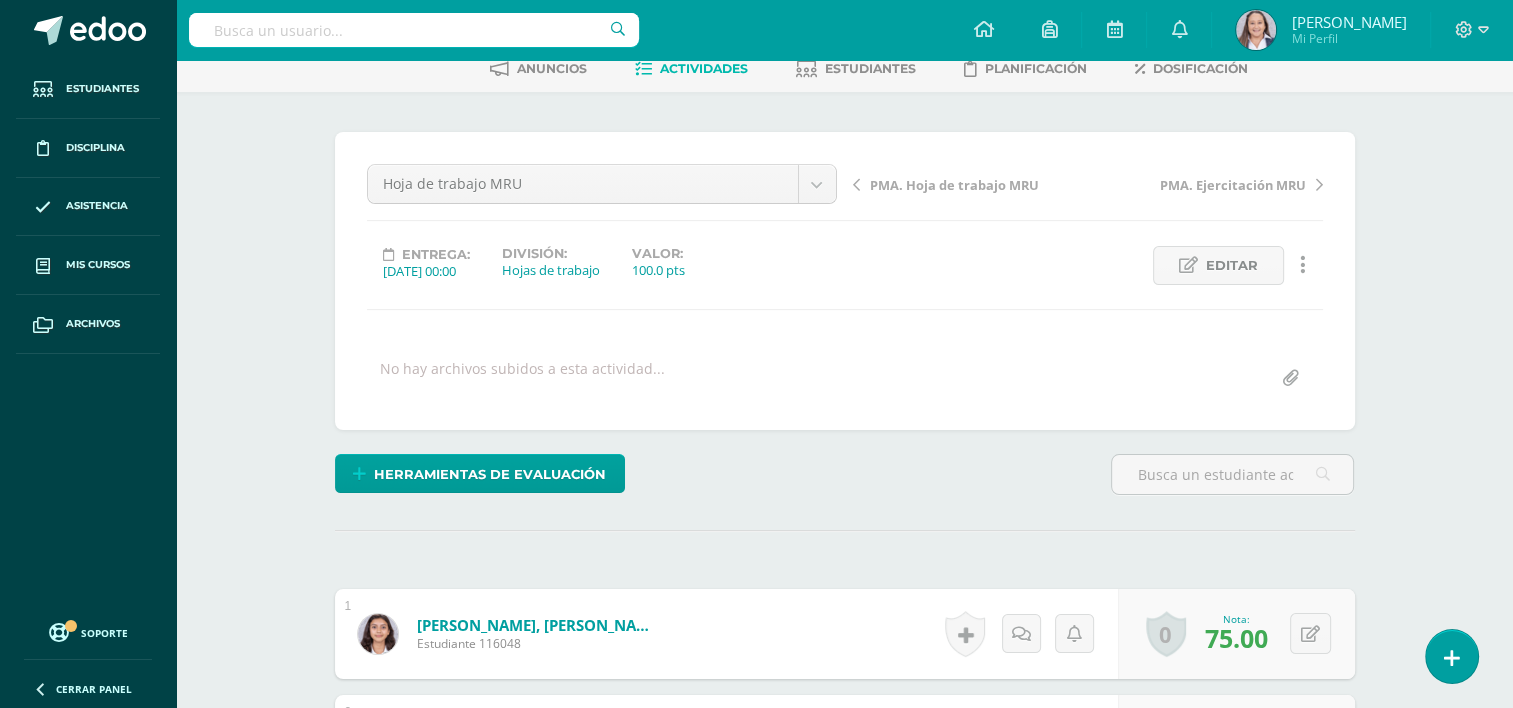 scroll, scrollTop: 0, scrollLeft: 0, axis: both 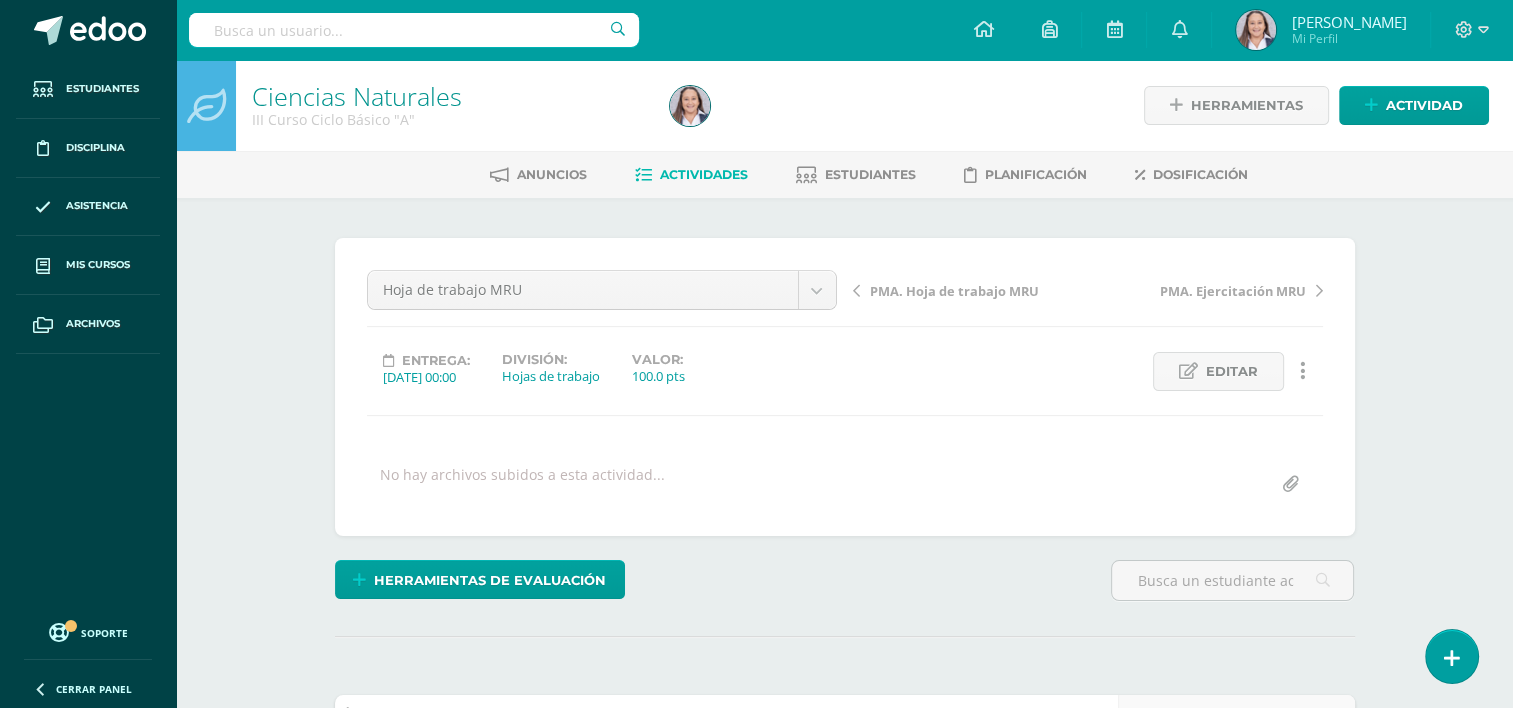 click on "PMA. Hoja de trabajo MRU" at bounding box center (954, 291) 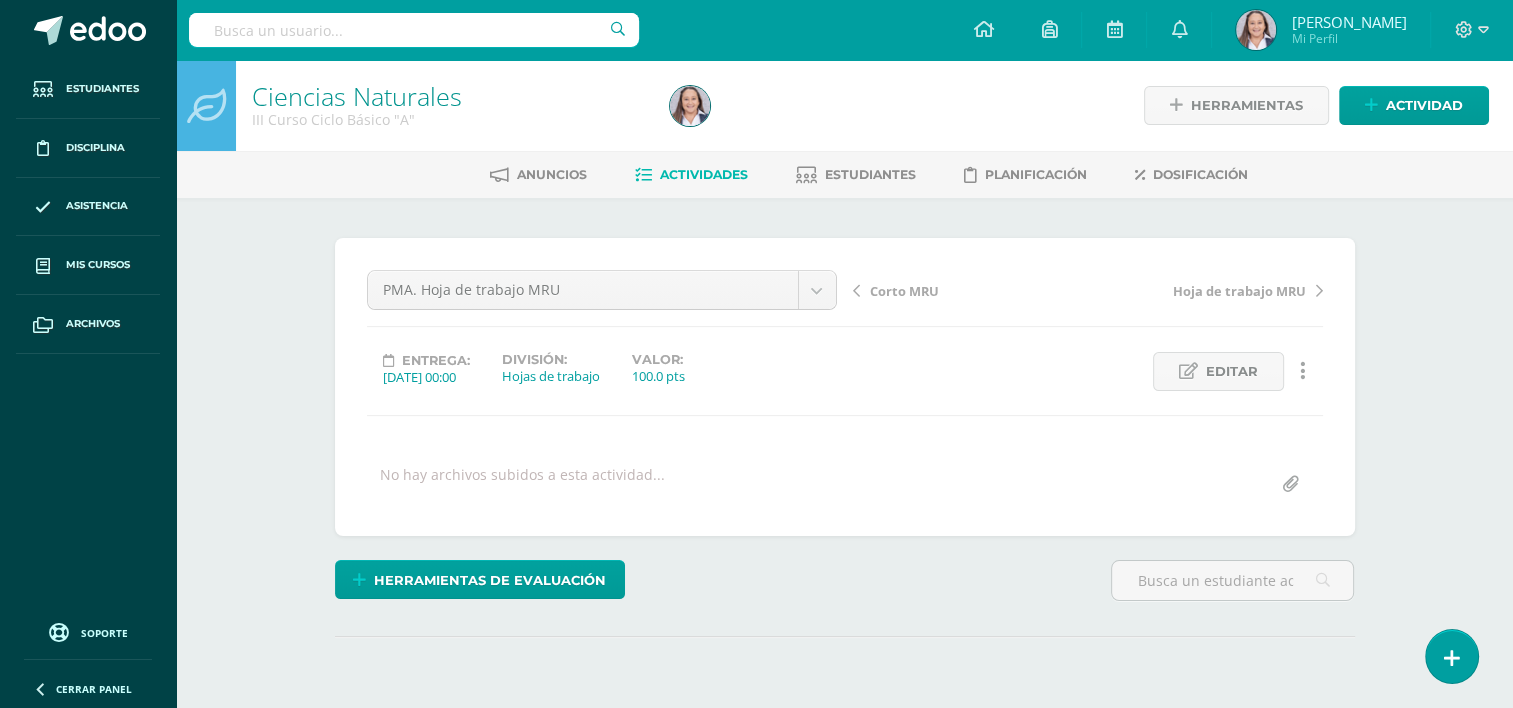 scroll, scrollTop: 0, scrollLeft: 0, axis: both 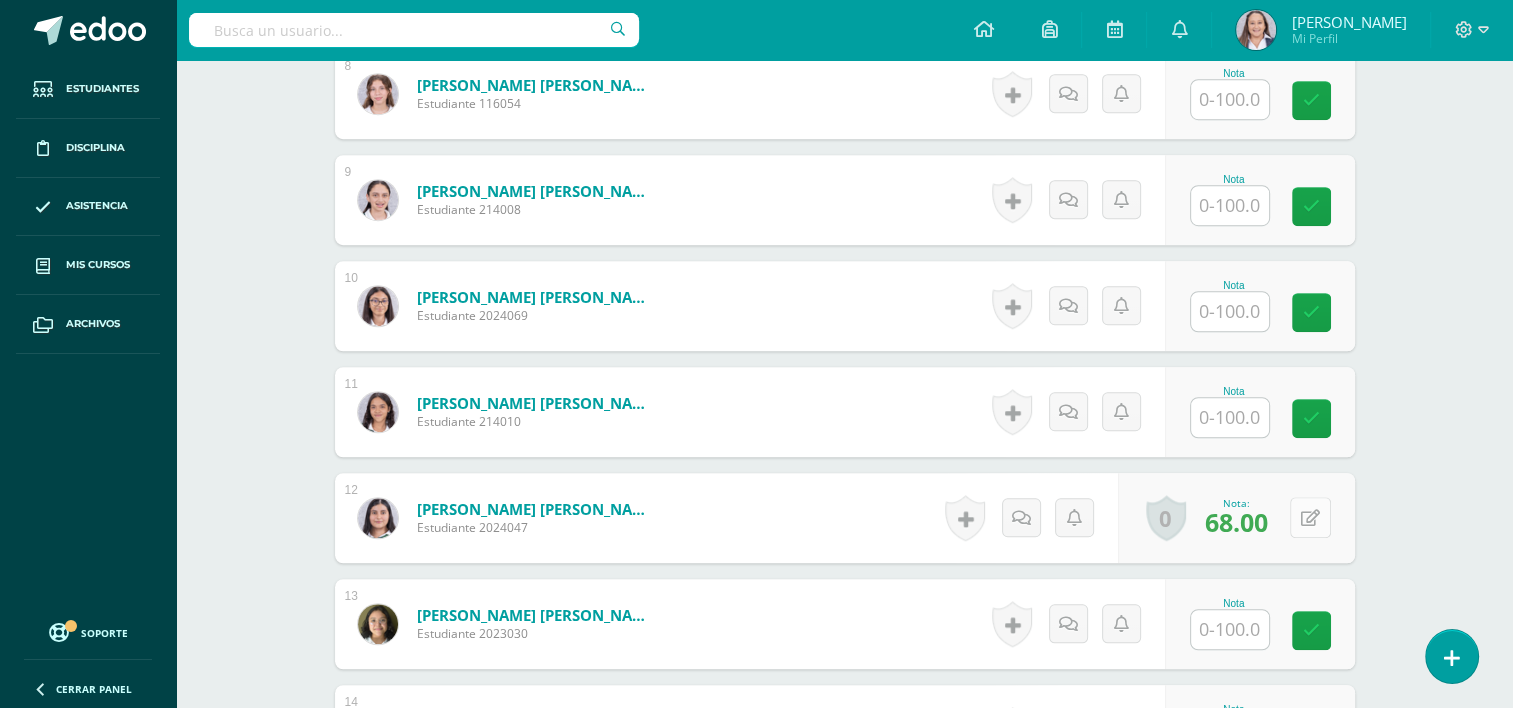 click at bounding box center (1310, 517) 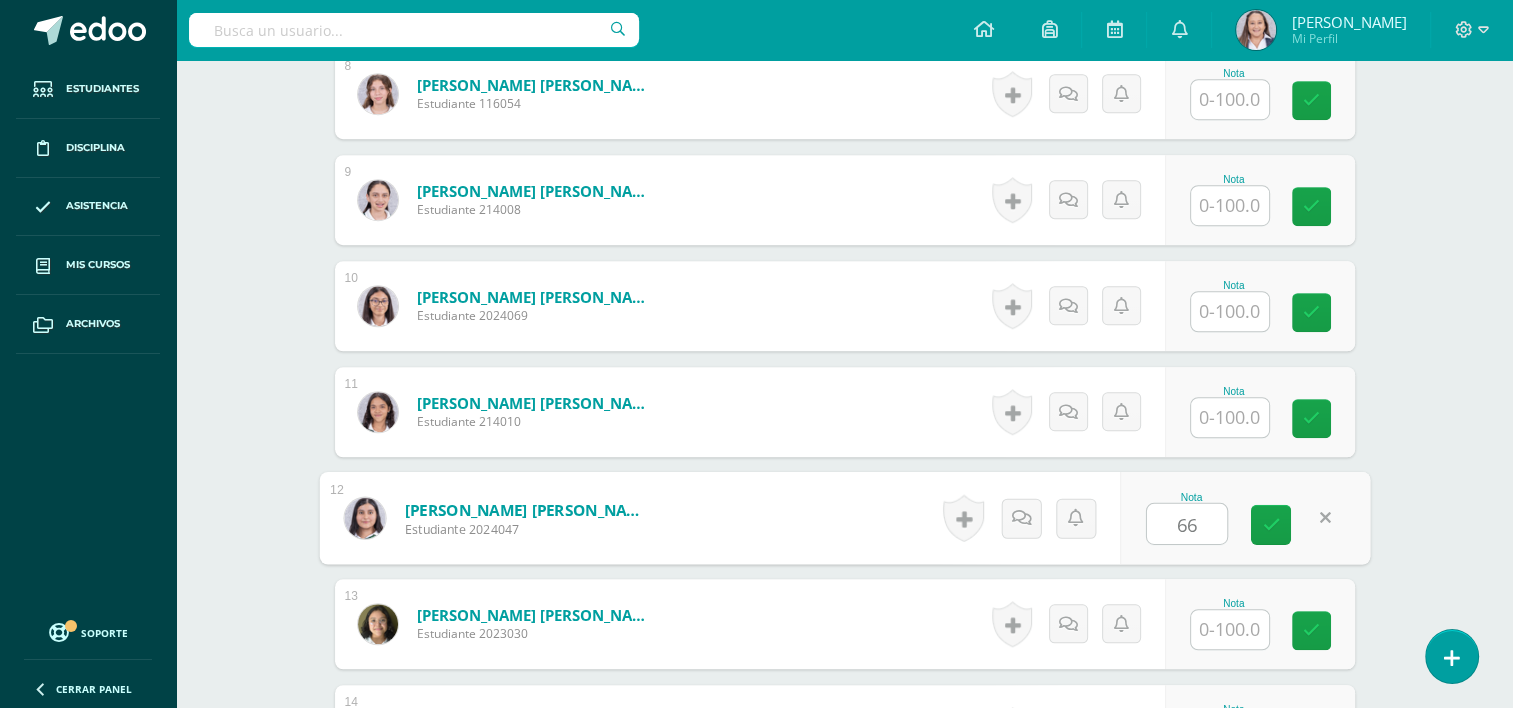 type on "66" 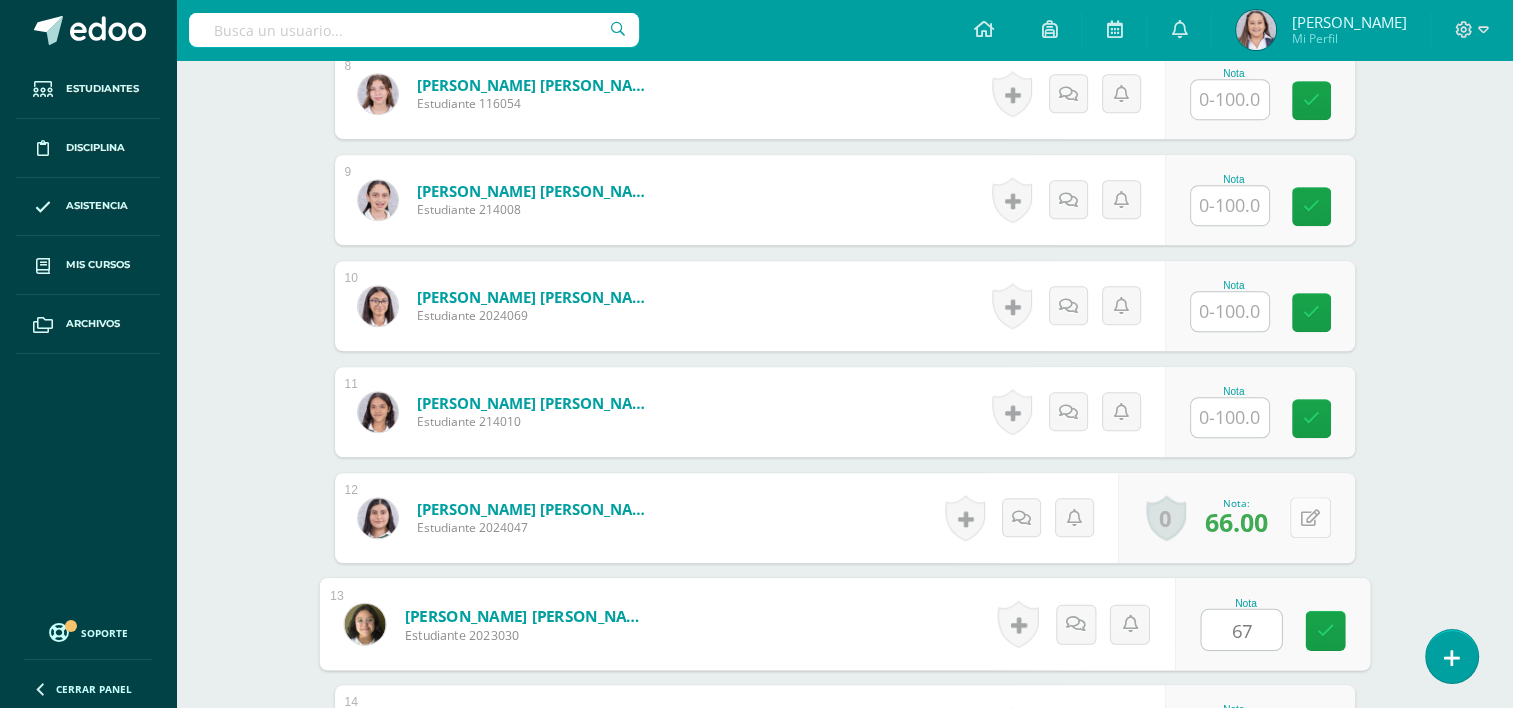 type on "67" 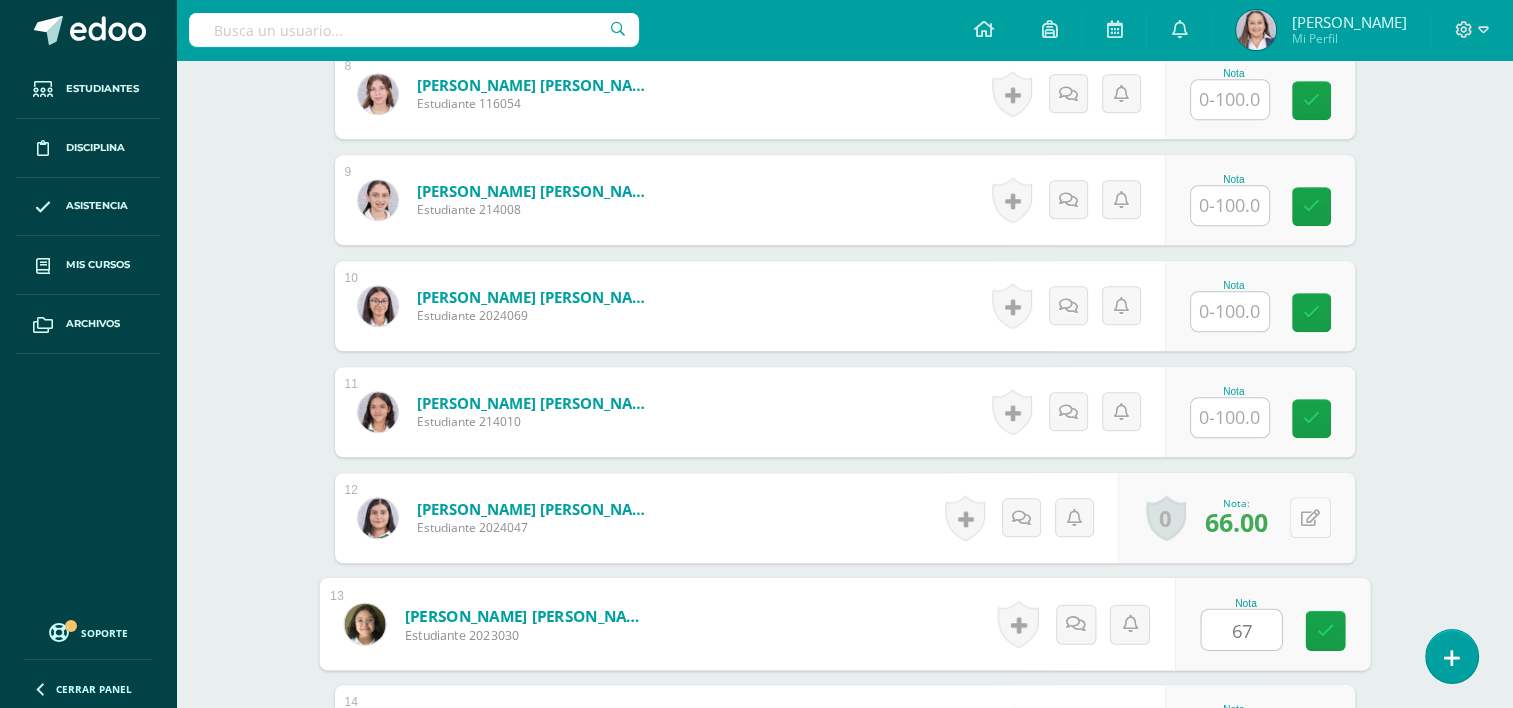 scroll, scrollTop: 1768, scrollLeft: 0, axis: vertical 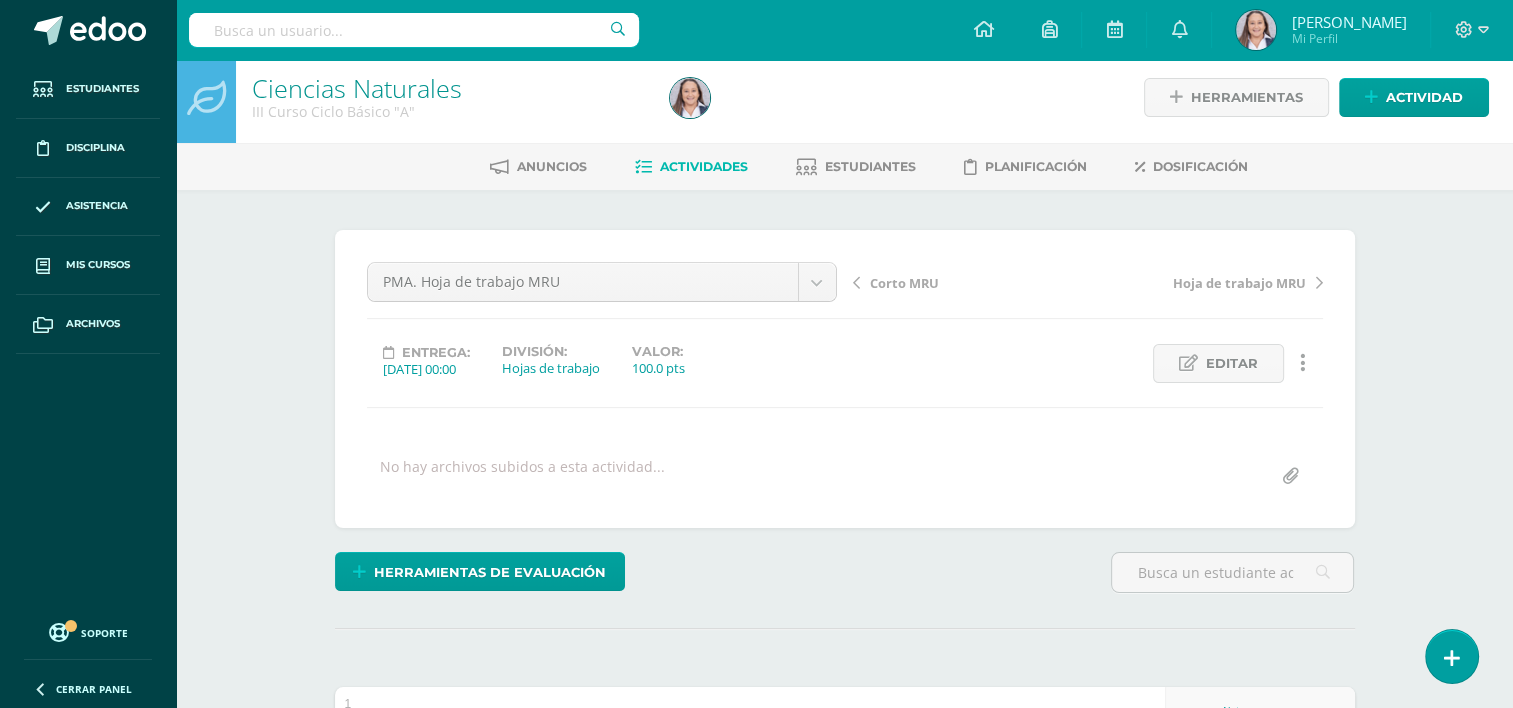 click on "Corto MRU" at bounding box center [904, 283] 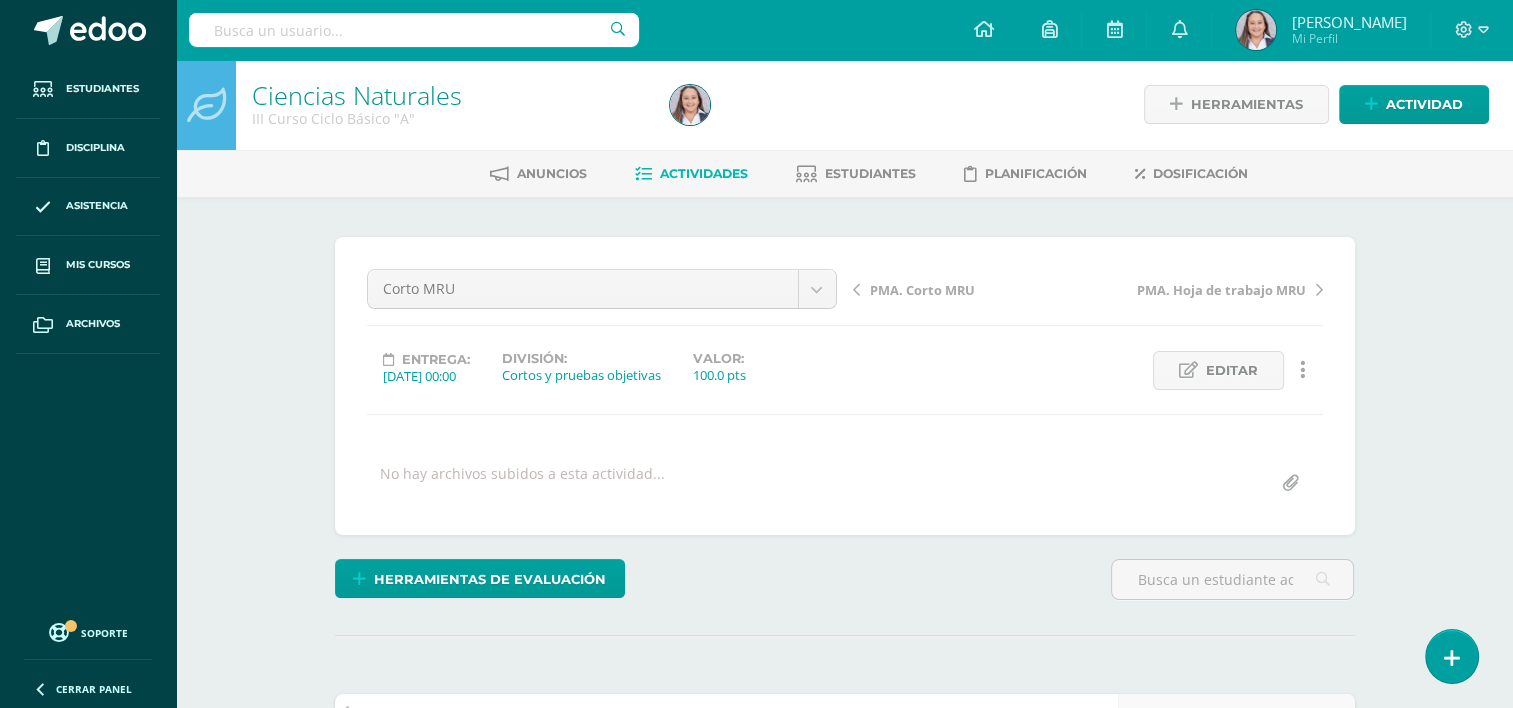 scroll, scrollTop: 2, scrollLeft: 0, axis: vertical 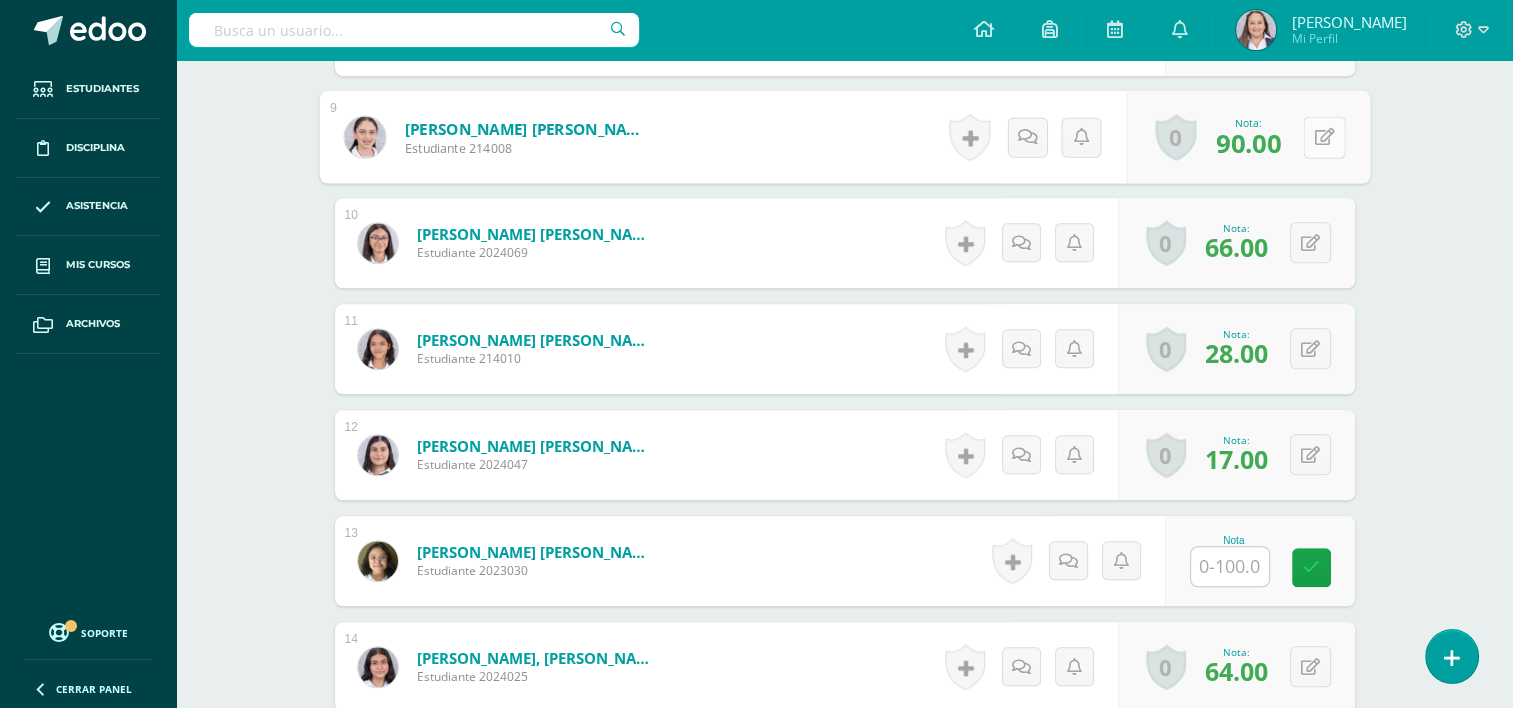 click at bounding box center (1324, 136) 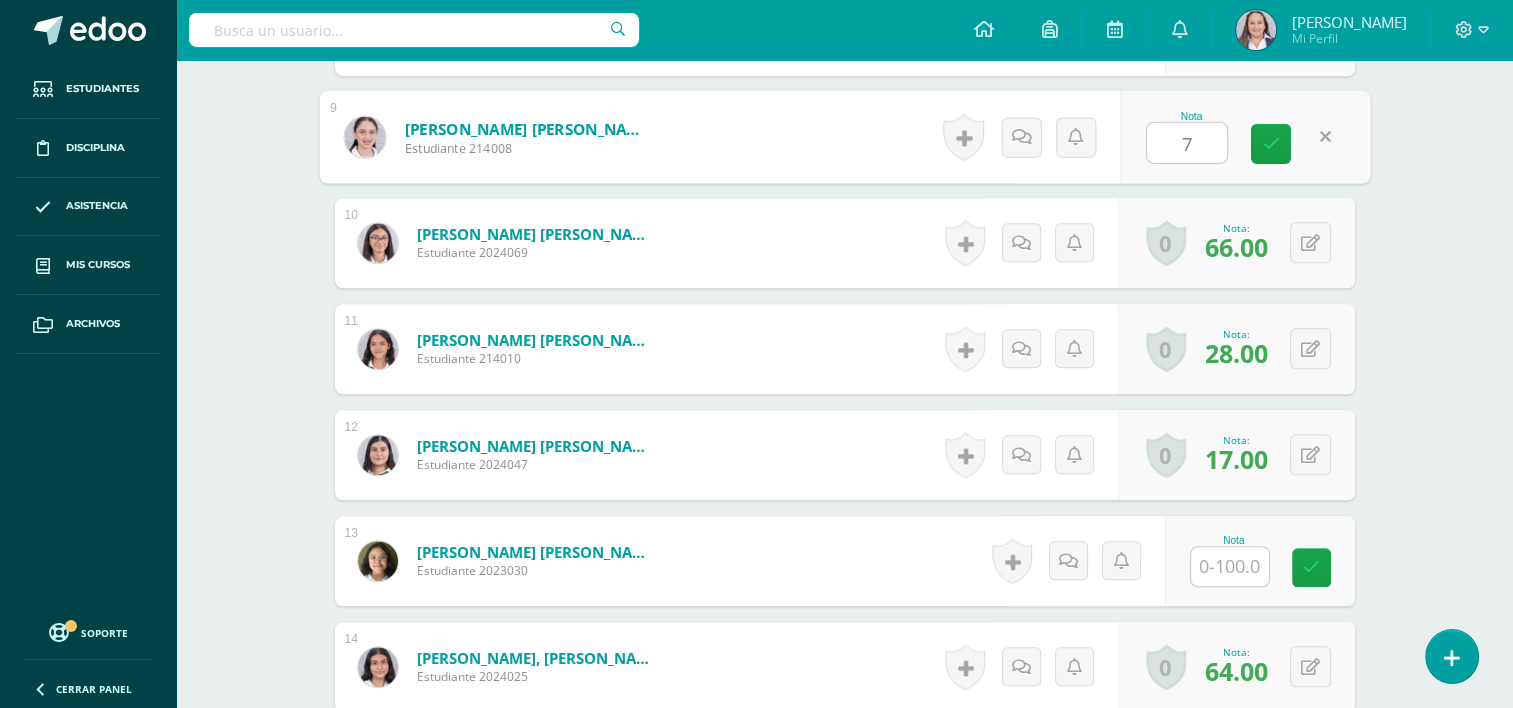 type on "74" 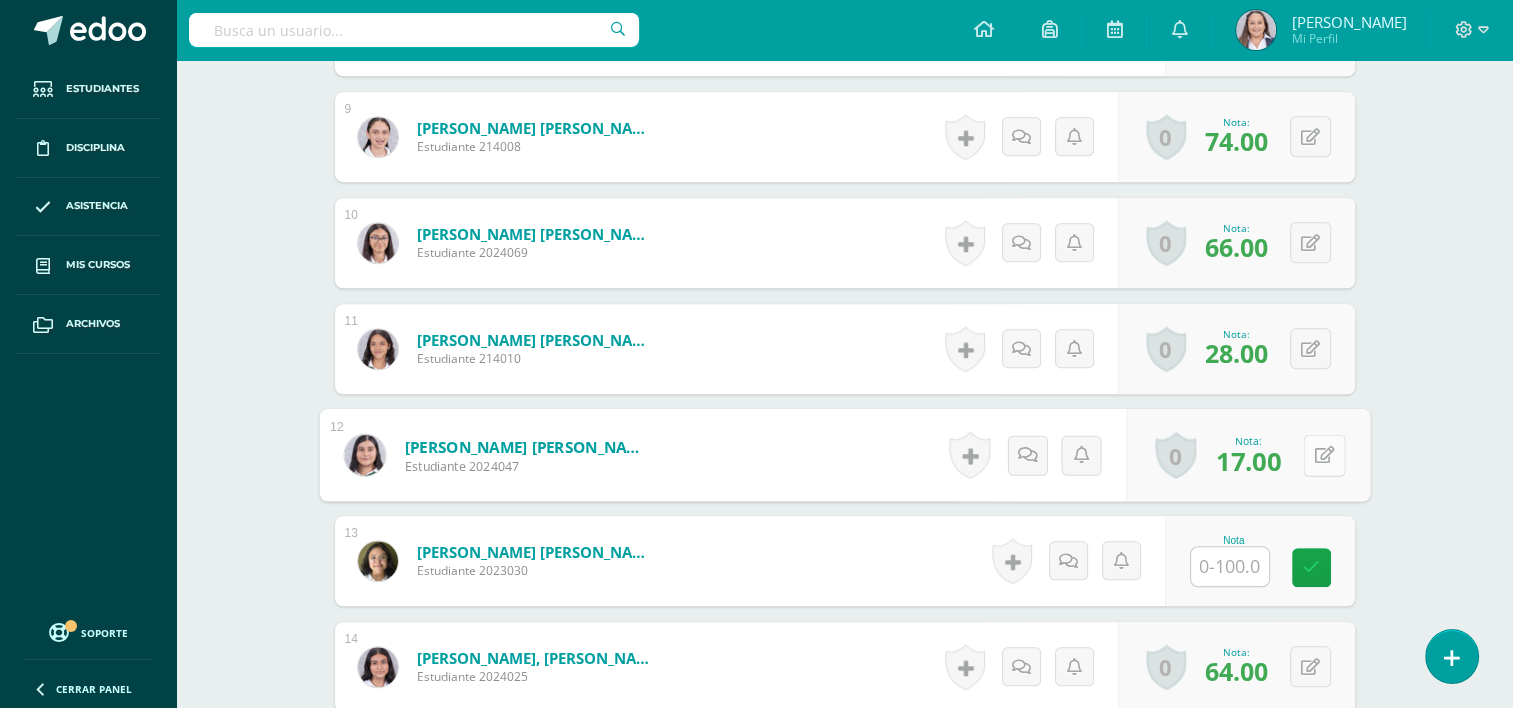 click at bounding box center [1324, 455] 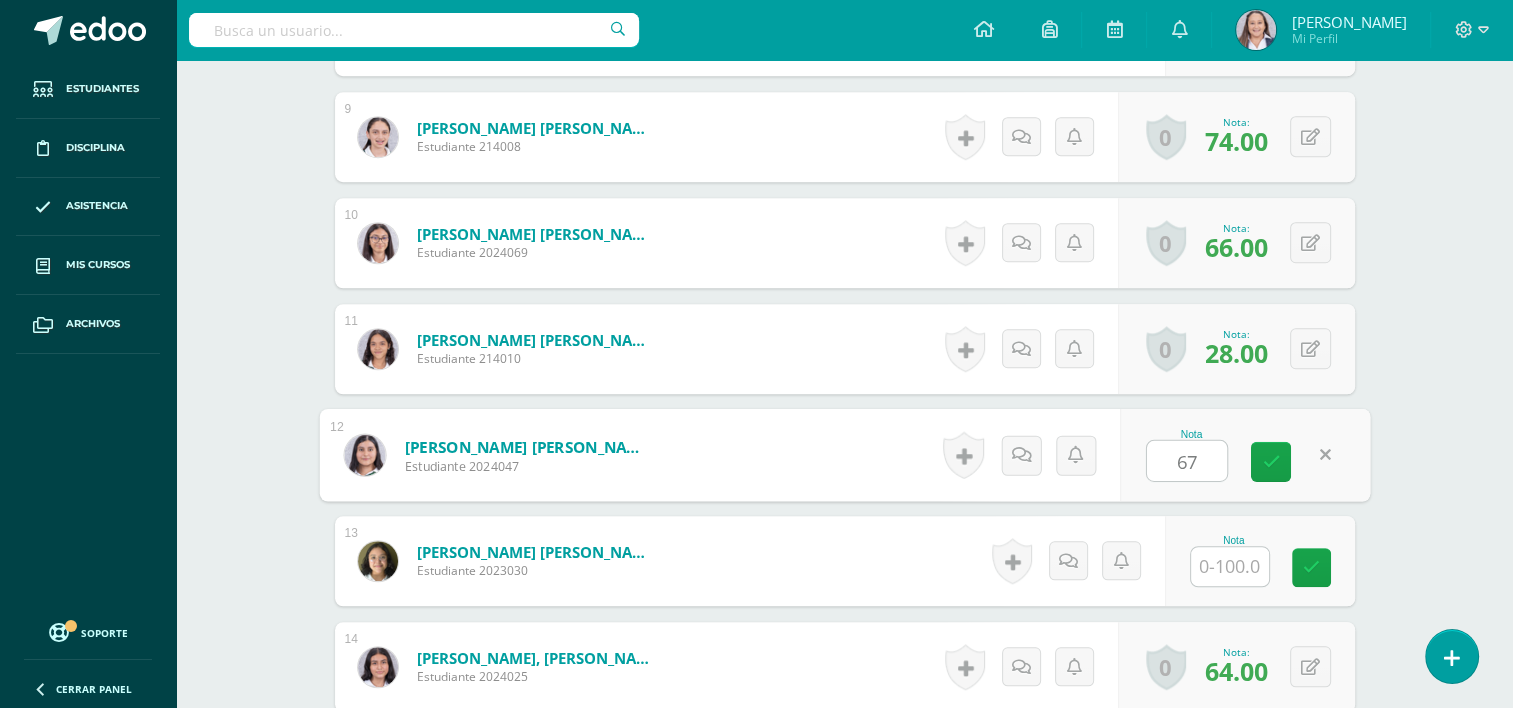 type on "67" 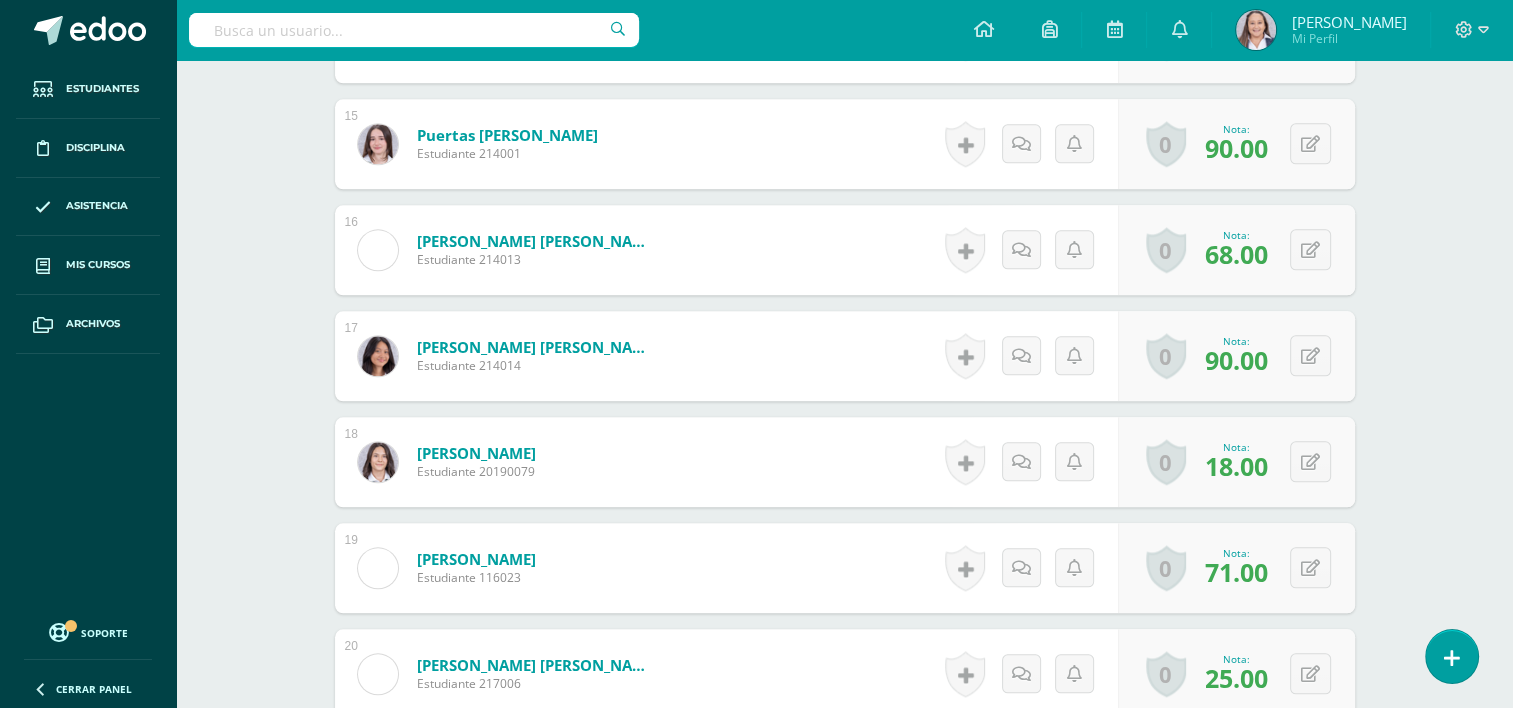 scroll, scrollTop: 2113, scrollLeft: 0, axis: vertical 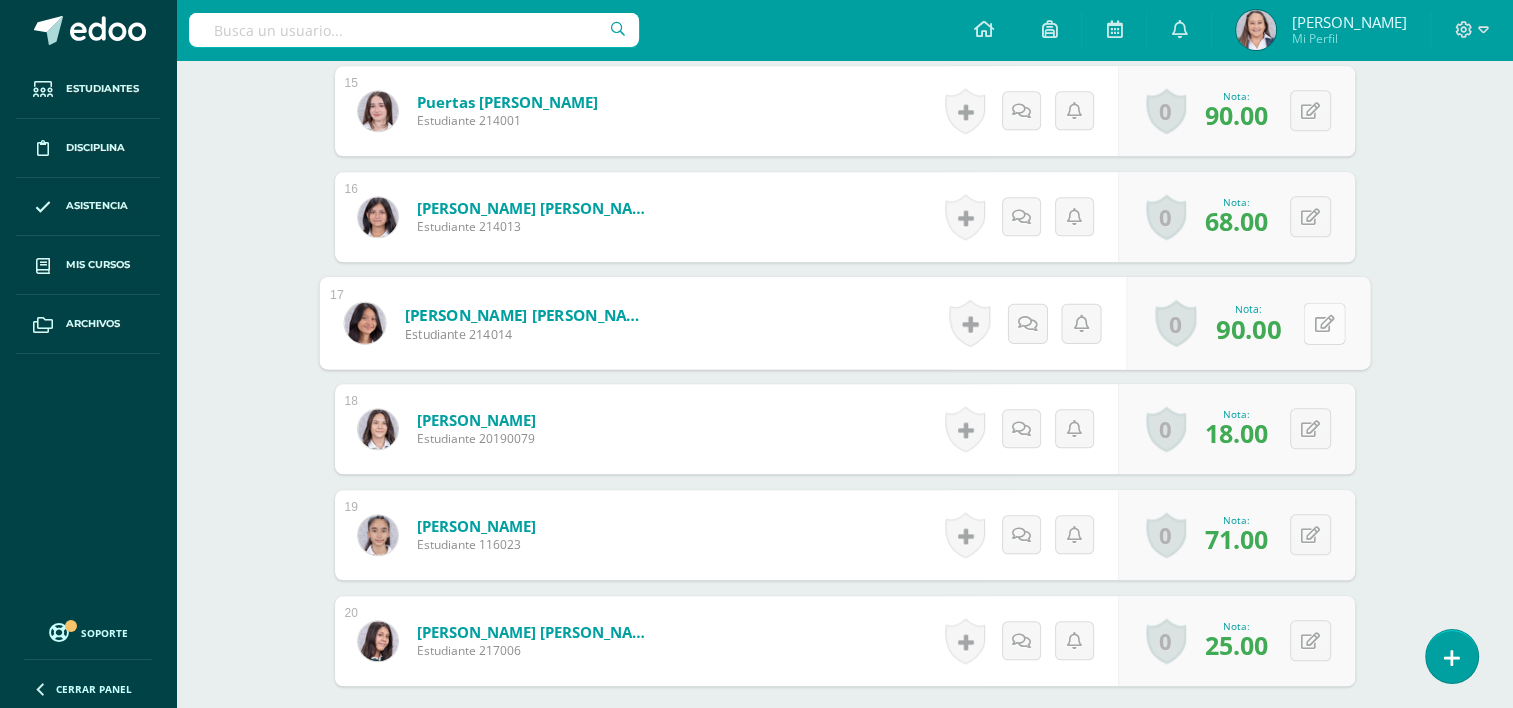 click at bounding box center [1324, 323] 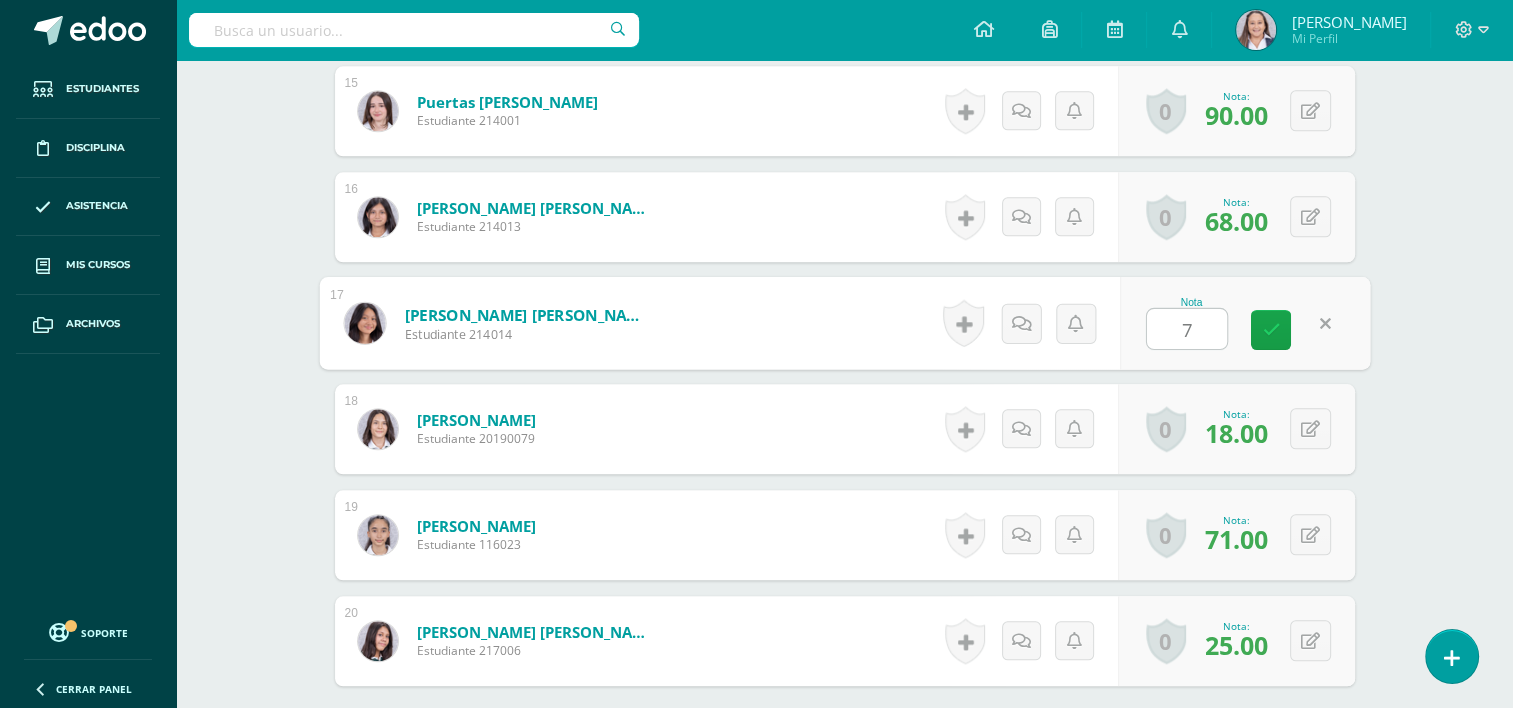 type on "72" 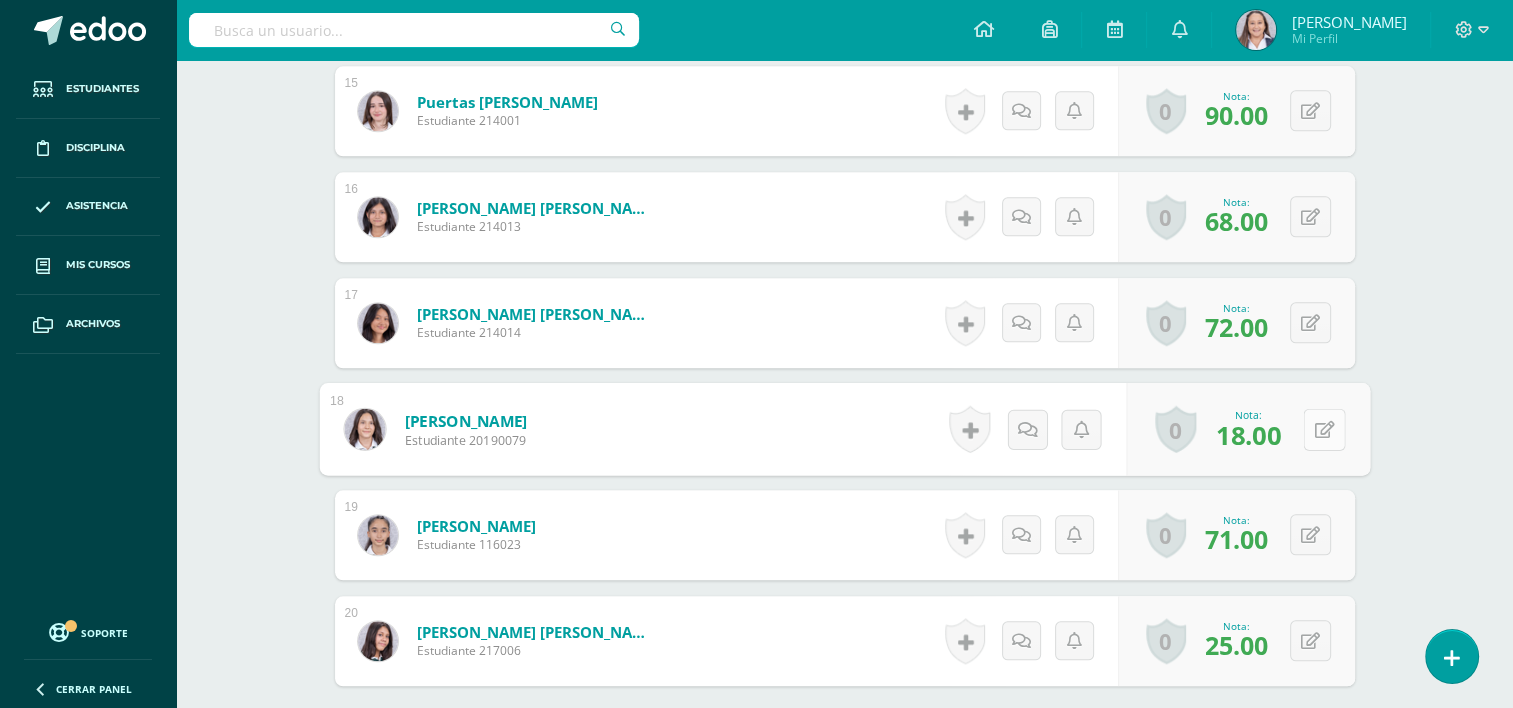 click at bounding box center [1324, 429] 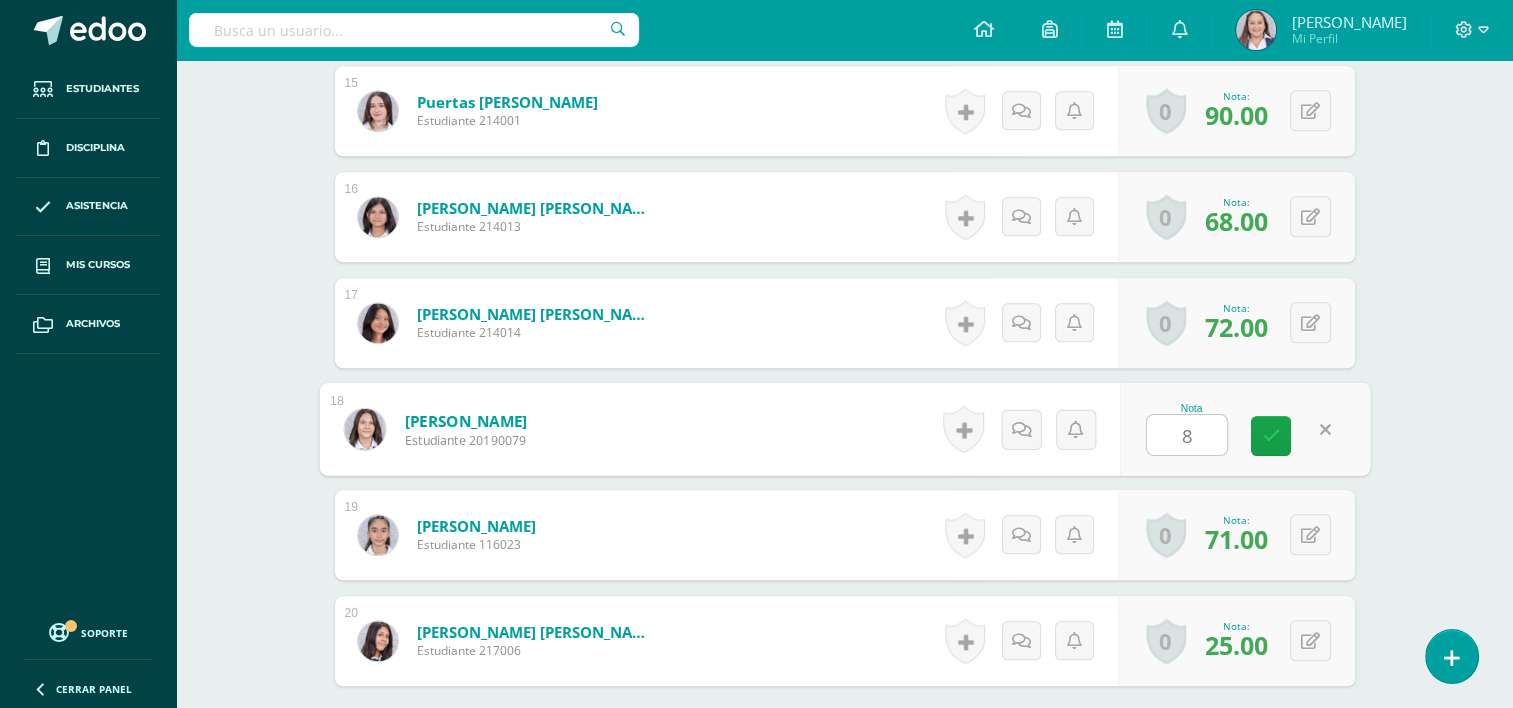 type on "85" 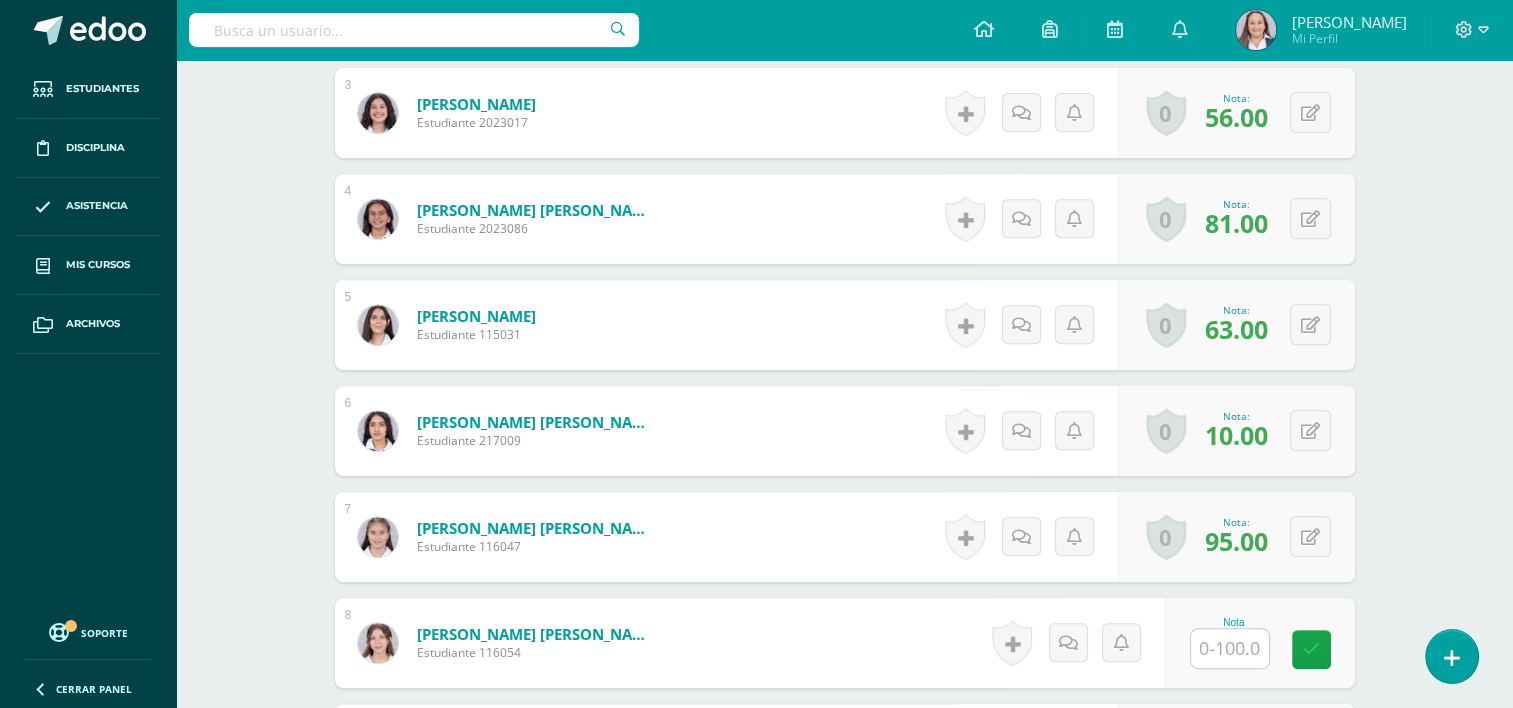scroll, scrollTop: 0, scrollLeft: 0, axis: both 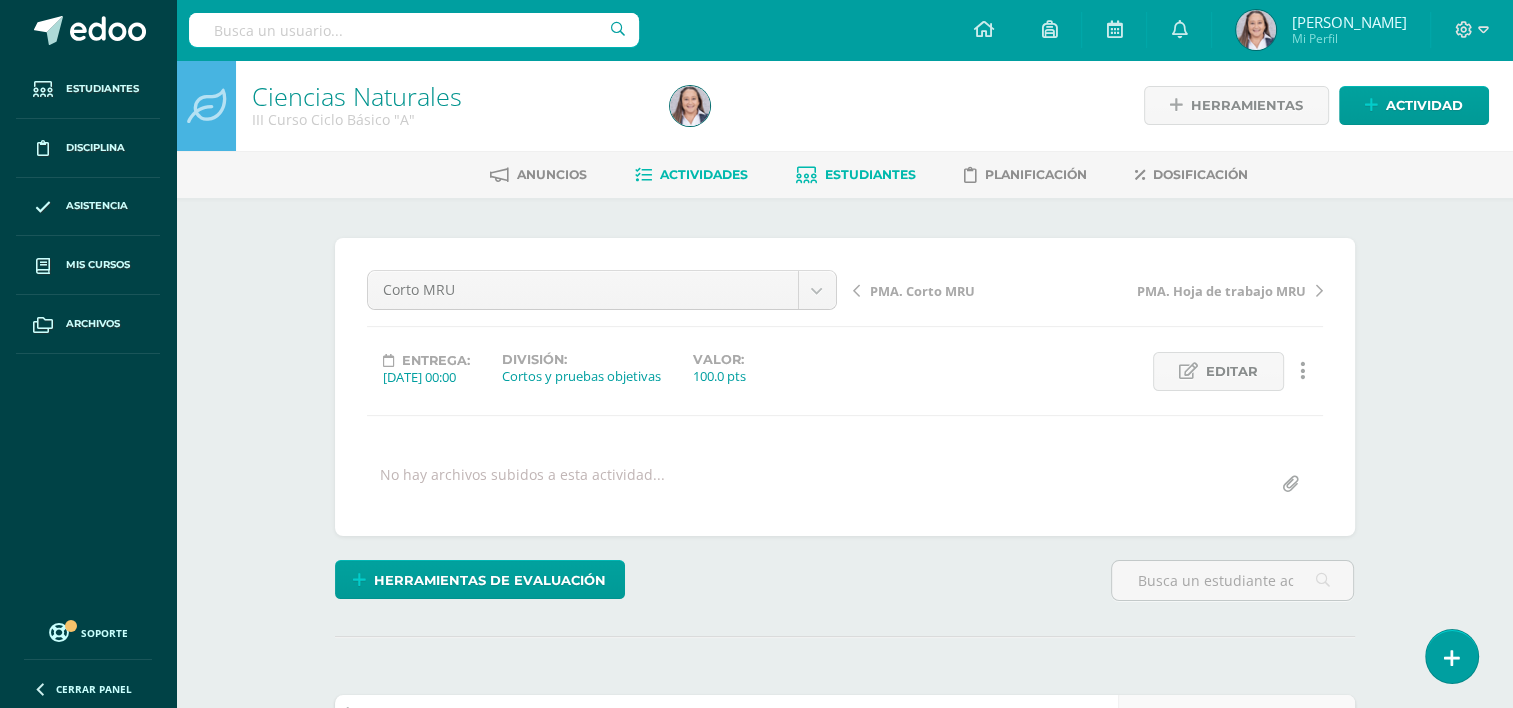 click on "Estudiantes" at bounding box center (870, 174) 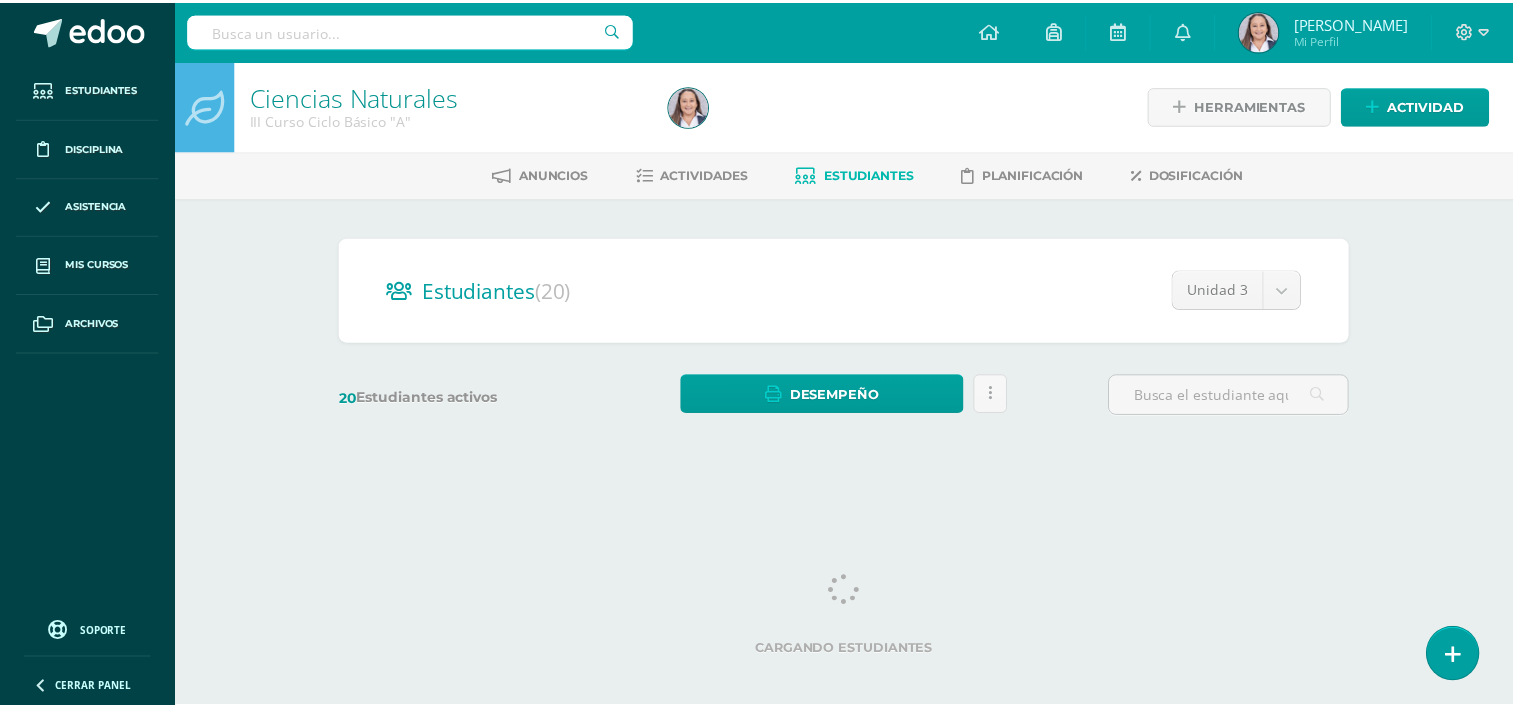 scroll, scrollTop: 0, scrollLeft: 0, axis: both 